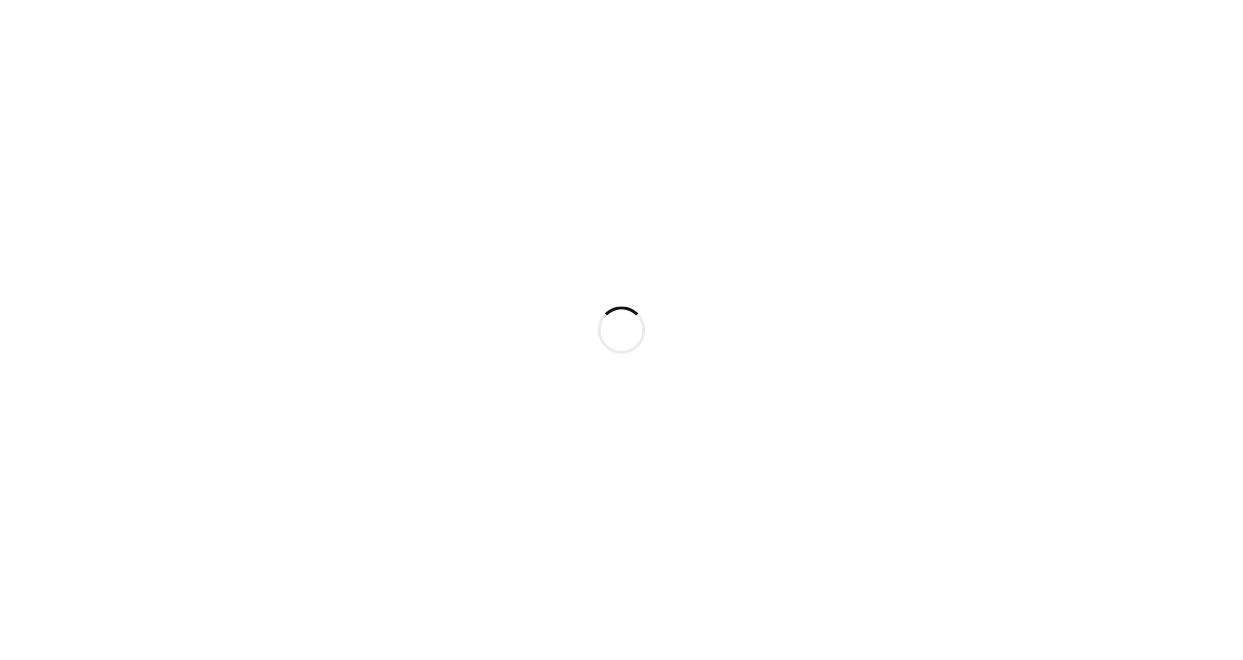 scroll, scrollTop: 0, scrollLeft: 0, axis: both 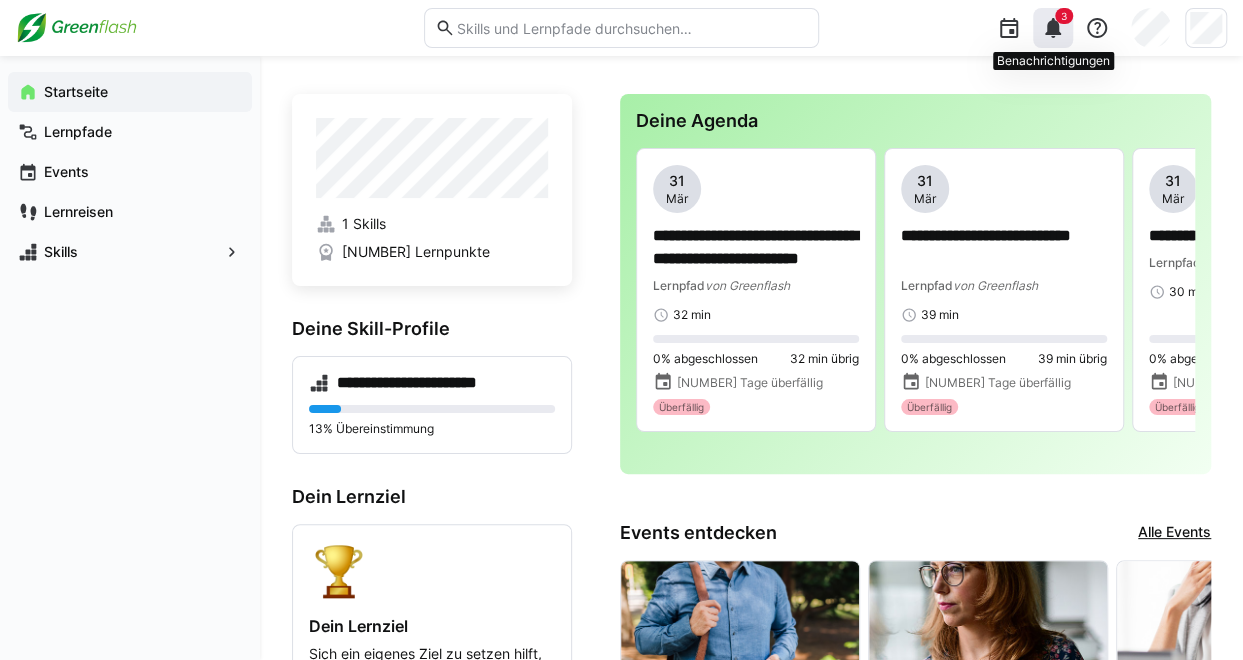 click on "3" 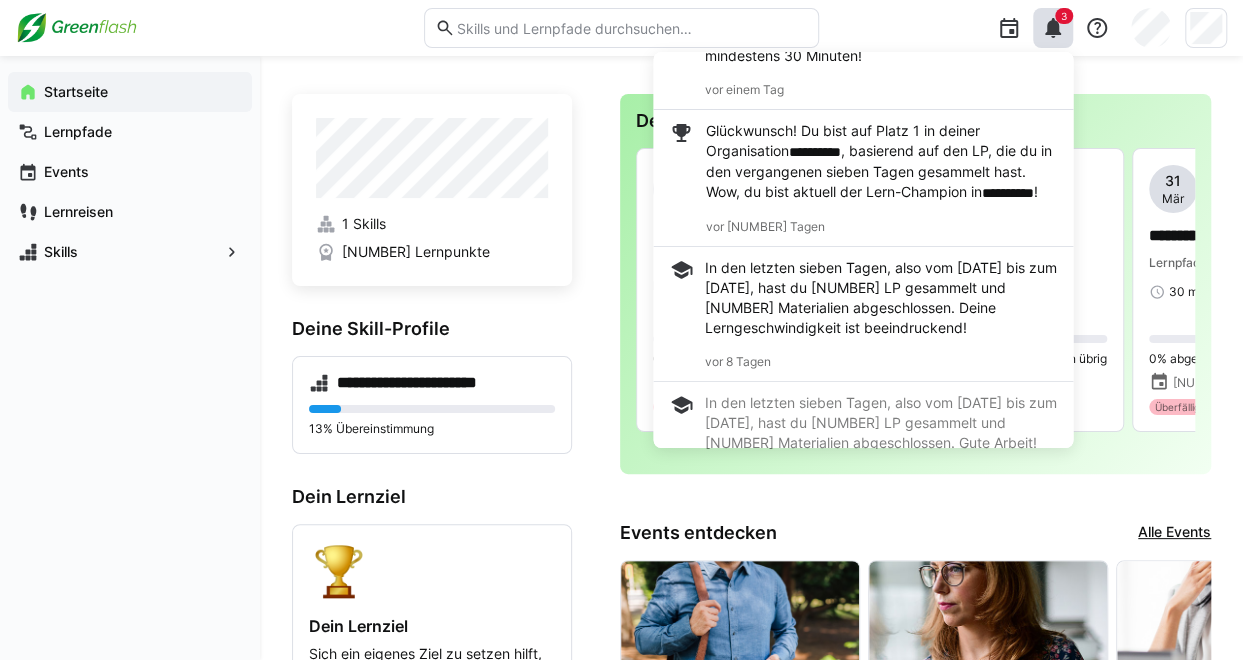 scroll, scrollTop: 123, scrollLeft: 0, axis: vertical 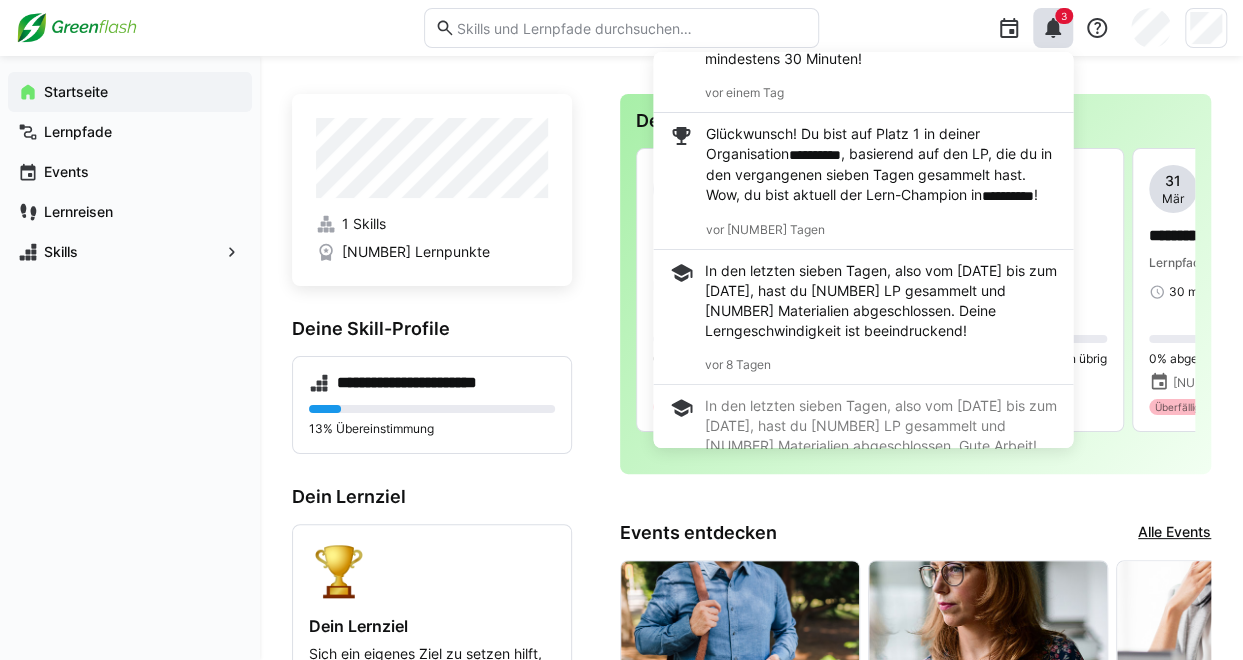 click on "Deine Agenda  [DAY]   [MONTH]
Lernpfad  von [BRAND]
[NUMBER] min   [NUMBER]% abgeschlossen   [NUMBER] min übrig
[NUMBER] Tage überfällig  Überfällig   [DAY]   [MONTH]
Lernpfad  von [BRAND]
[NUMBER] min   [NUMBER]% abgeschlossen   [NUMBER] min übrig
[NUMBER] Tage überfällig  Überfällig   [DAY]   [MONTH]
Lernpfad  von [BRAND]
[NUMBER] min   [NUMBER]% abgeschlossen   [NUMBER] min übrig
[NUMBER] Tage überfällig  Überfällig   [DAY]   [MONTH]
Lernpfad  von [BRAND]
[NUMBER] min   [NUMBER]% abgeschlossen   [NUMBER] min übrig
Fällig in [NUMBER] Tagen  Auf Kurs   [DAY]   [MONTH]
Lernpfad  von [BRAND]
[NUMBER] min   [NUMBER]% abgeschlossen   [NUMBER] min übrig
Fällig in [NUMBER] Tagen  Auf Kurs   [DAY]   [MONTH]
Lernpfad  von [BRAND]
[NUMBER] min   [NUMBER]% abgeschlossen   [NUMBER] min übrig
Fällig in [NUMBER] Tagen  Auf Kurs   [DAY]   [MONTH]" 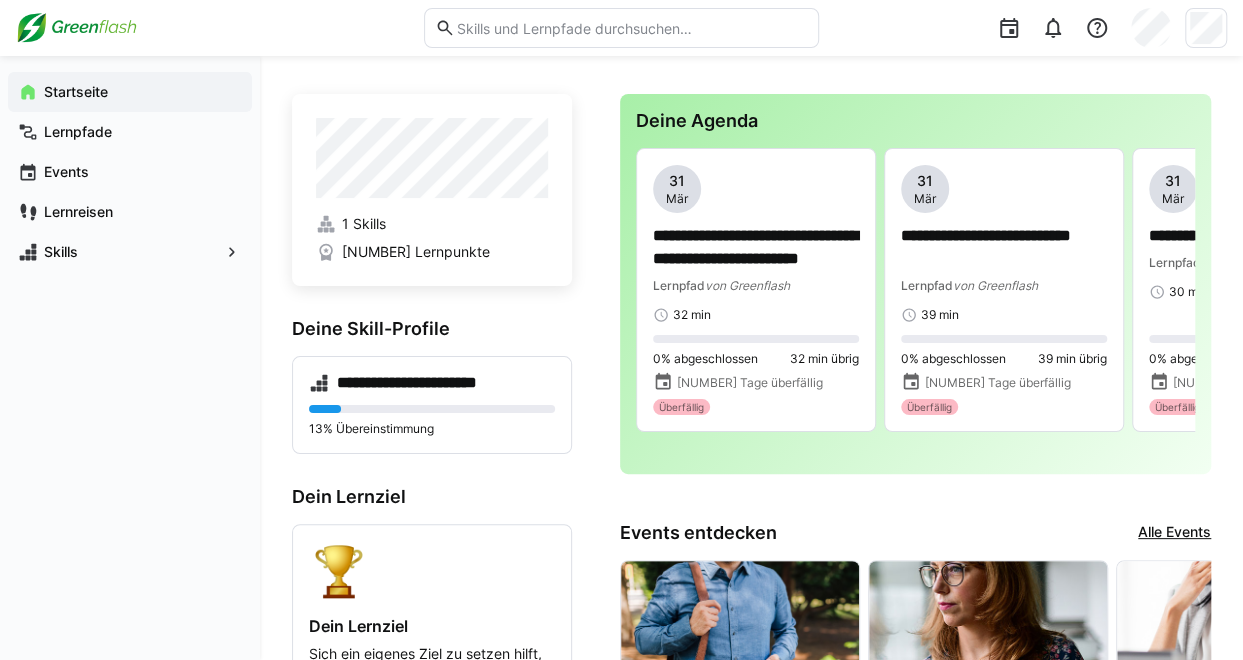 click on "**********" 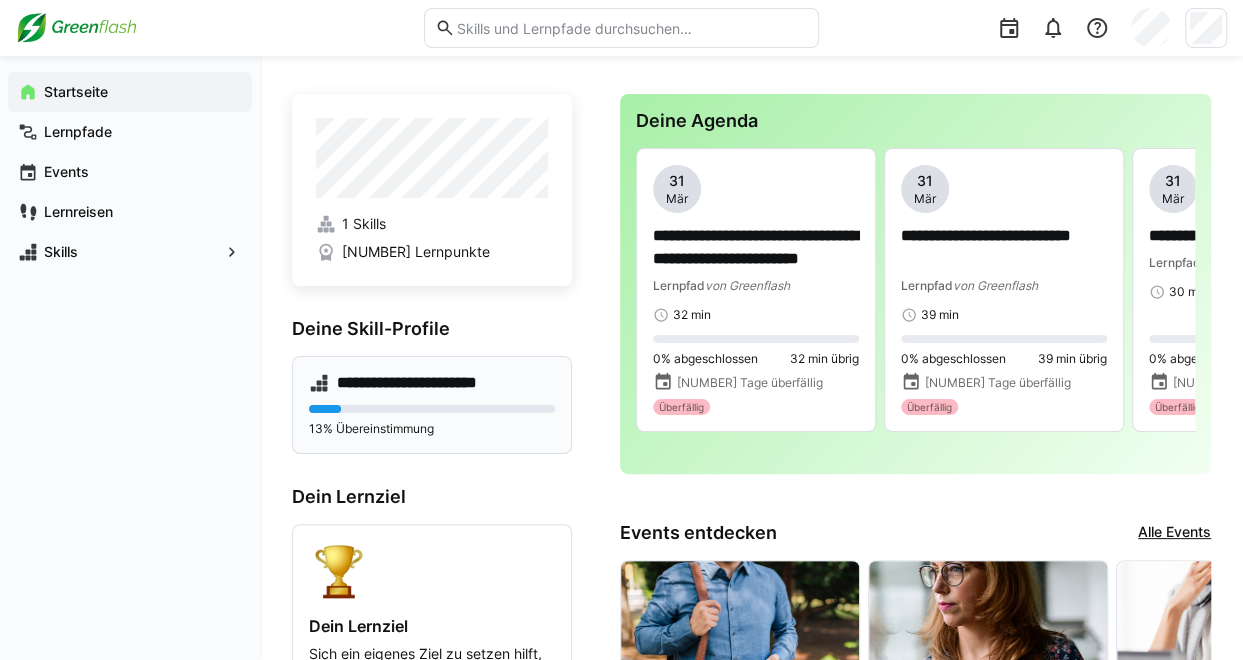 click on "**********" 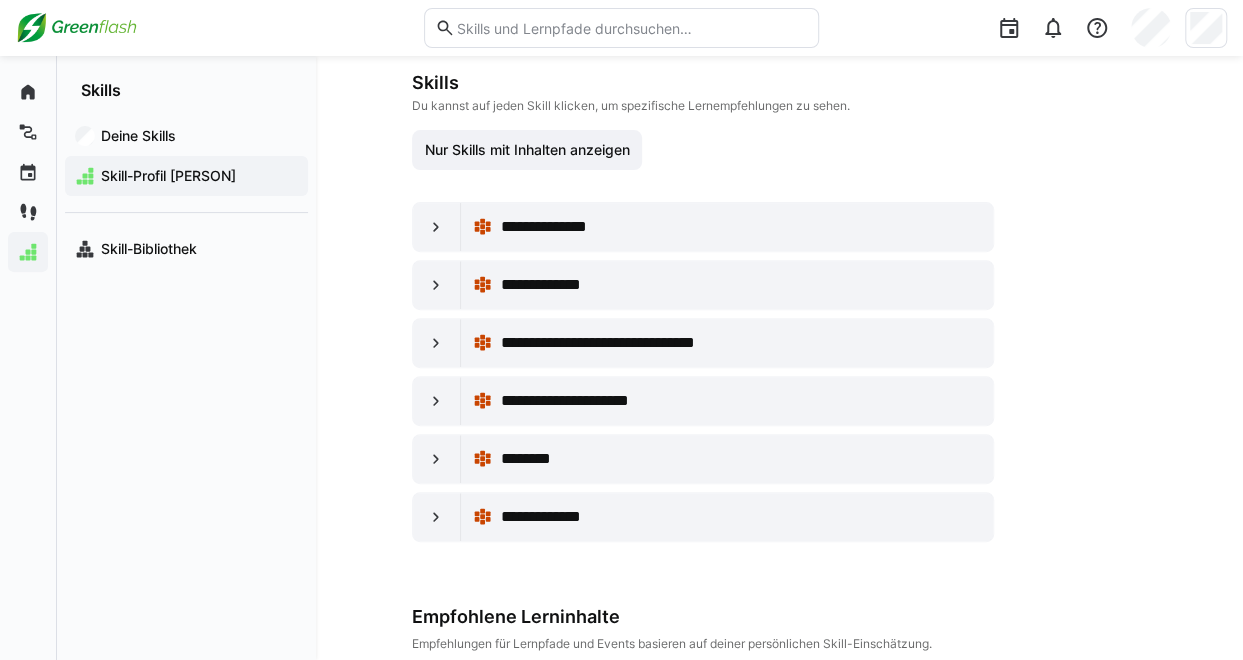 scroll, scrollTop: 207, scrollLeft: 0, axis: vertical 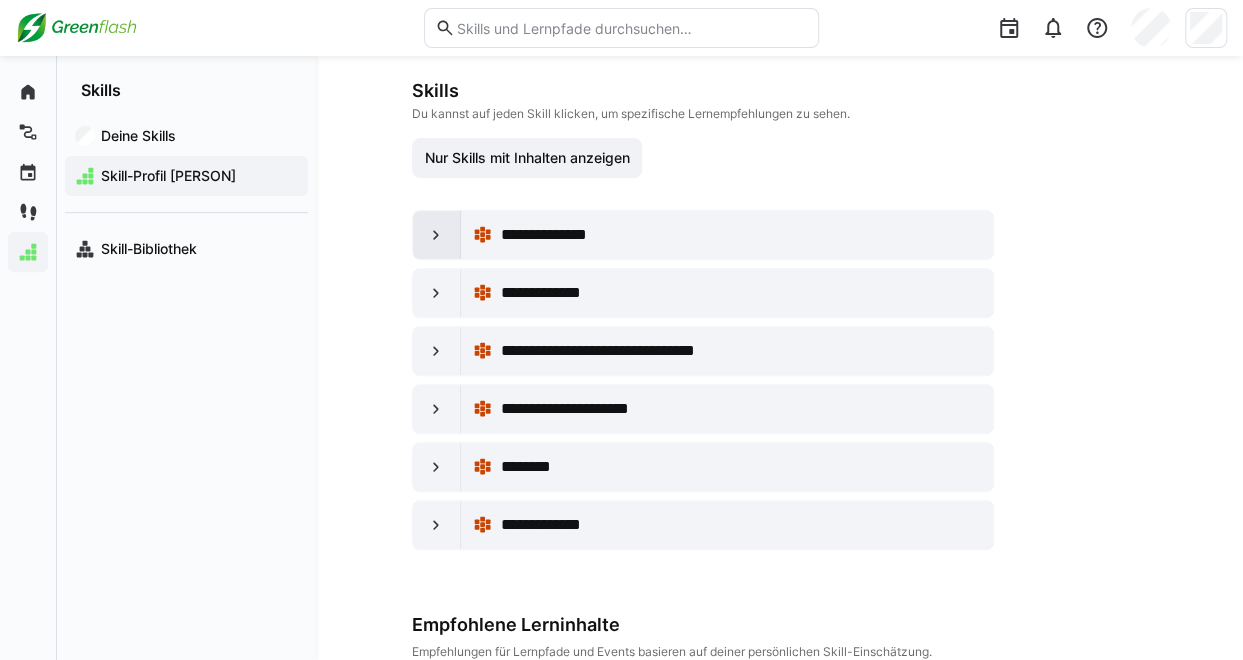 click 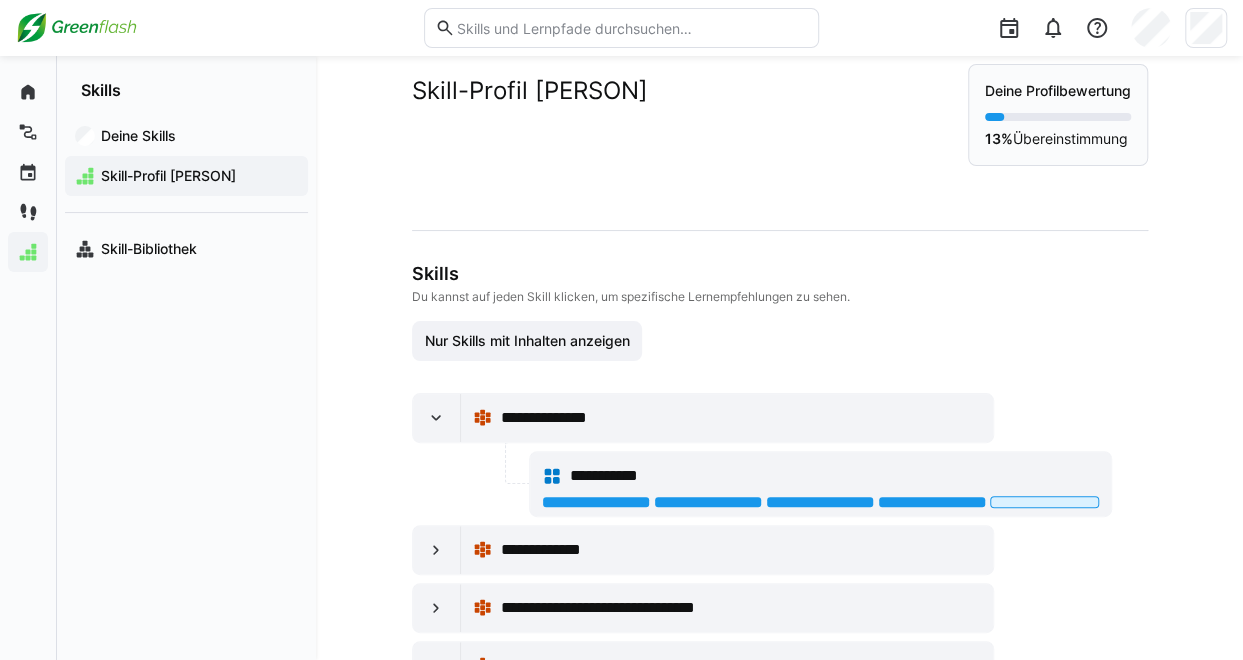 scroll, scrollTop: 0, scrollLeft: 0, axis: both 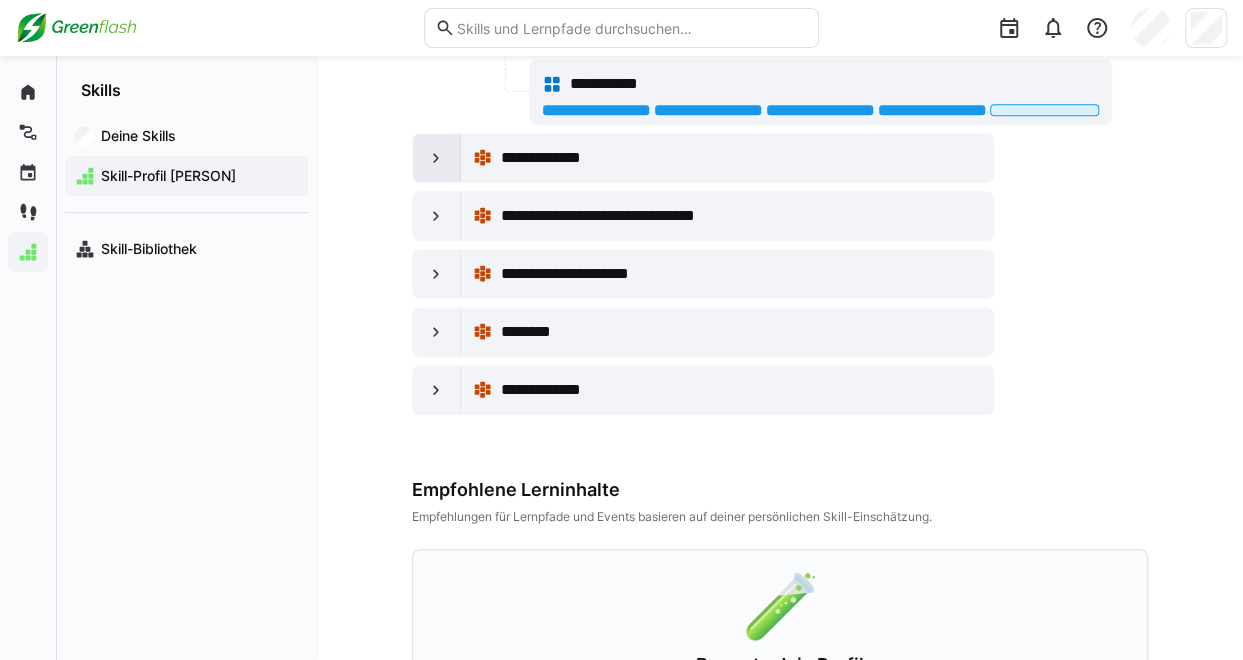 click 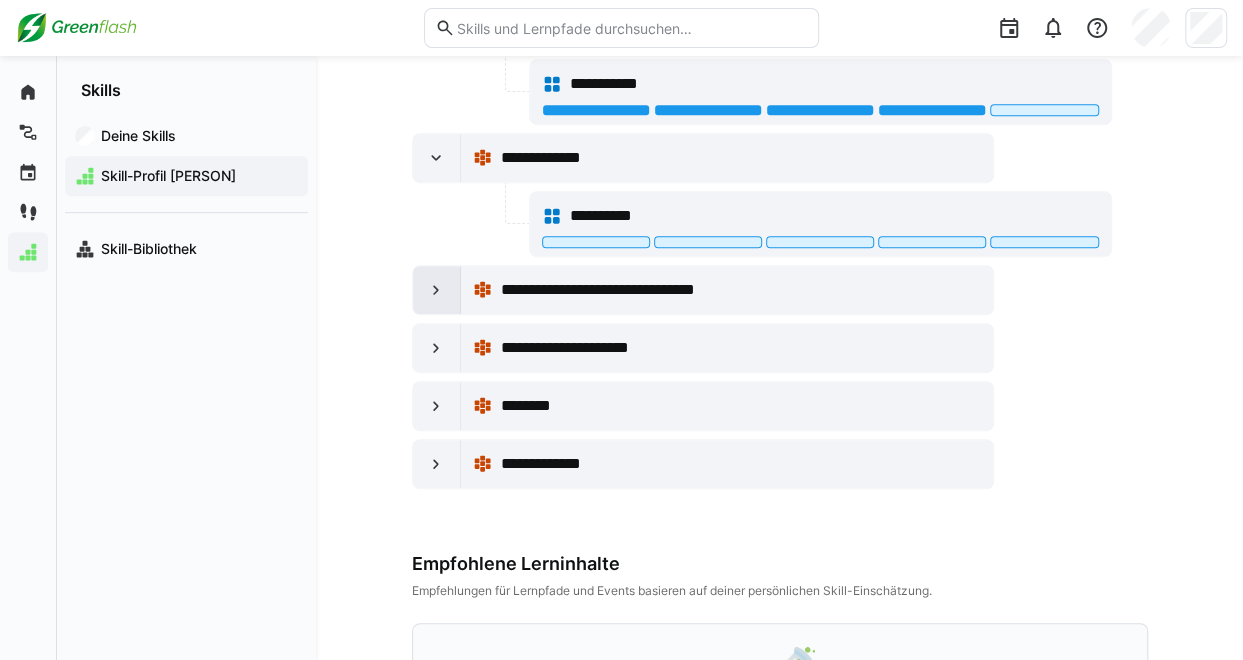 click 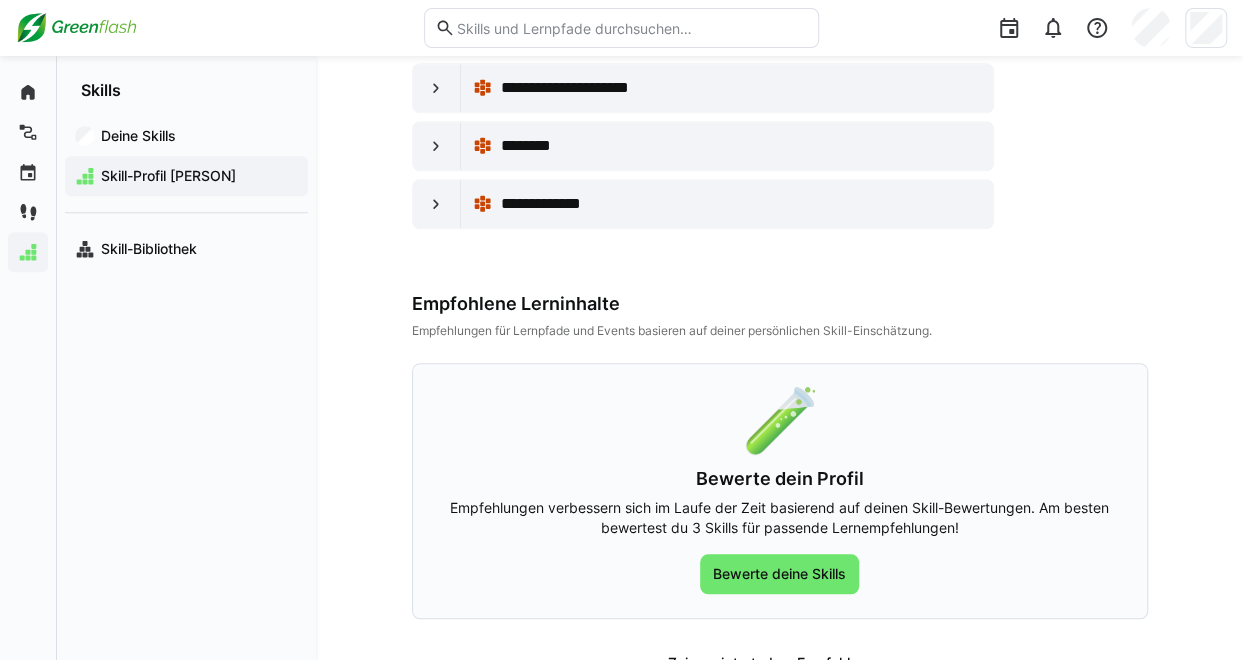 scroll, scrollTop: 763, scrollLeft: 0, axis: vertical 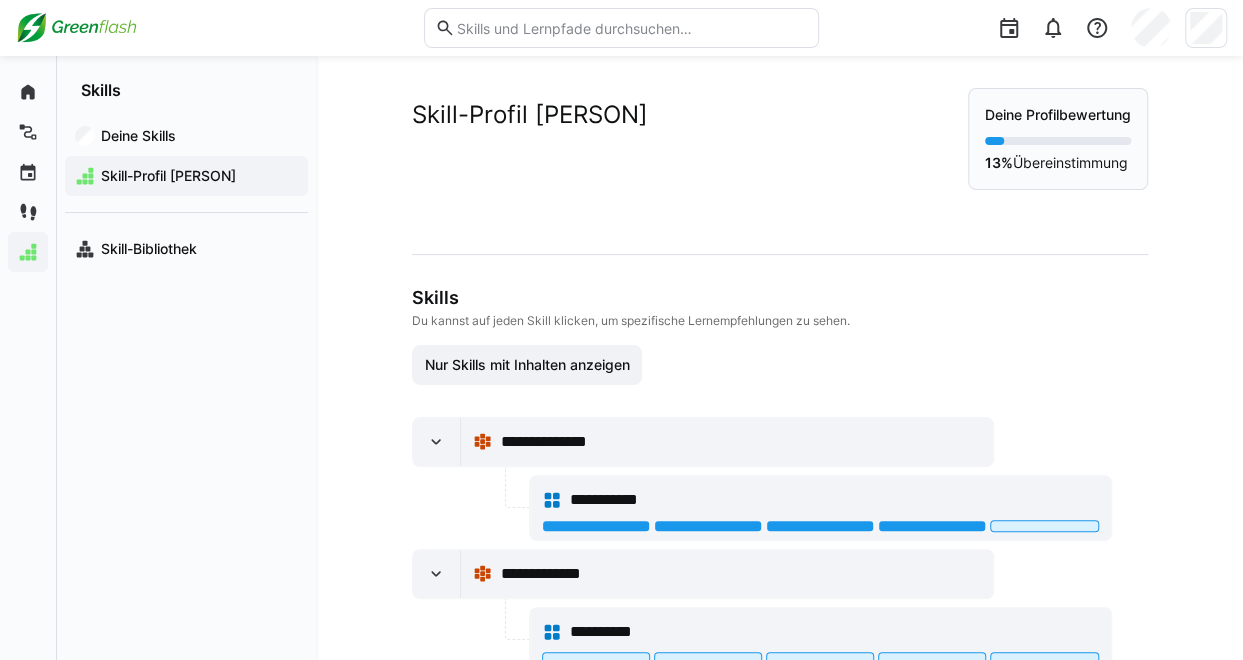 drag, startPoint x: 703, startPoint y: 61, endPoint x: 668, endPoint y: 165, distance: 109.73149 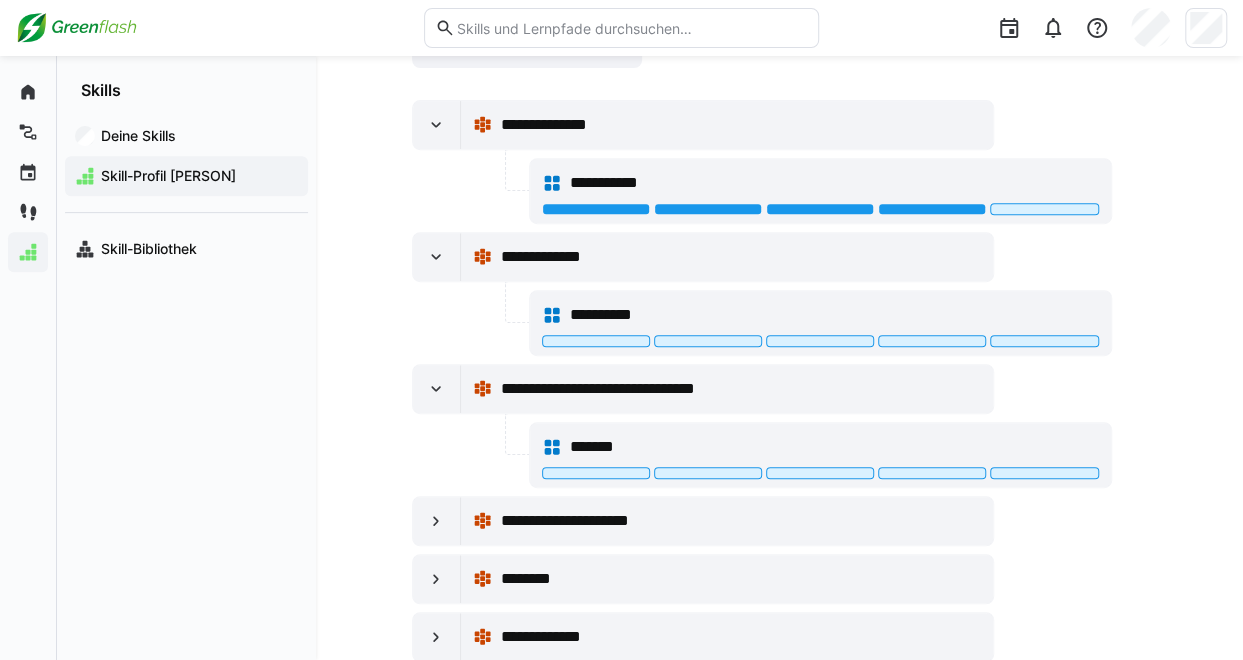 scroll, scrollTop: 320, scrollLeft: 0, axis: vertical 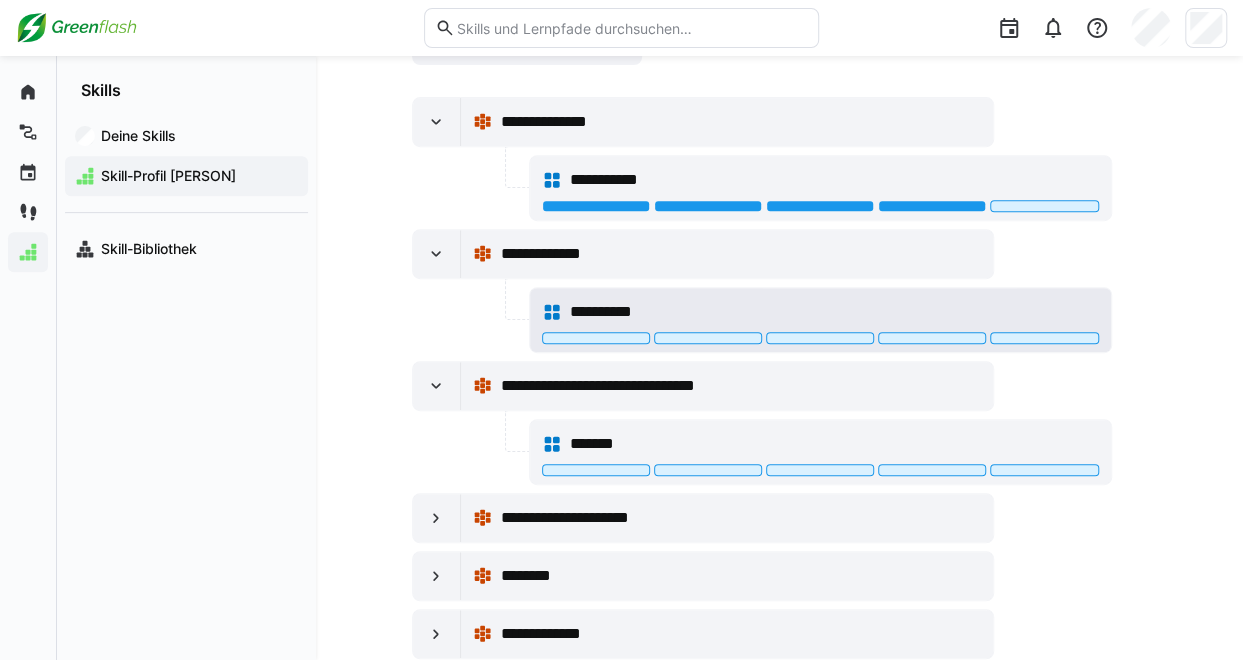 click on "**********" 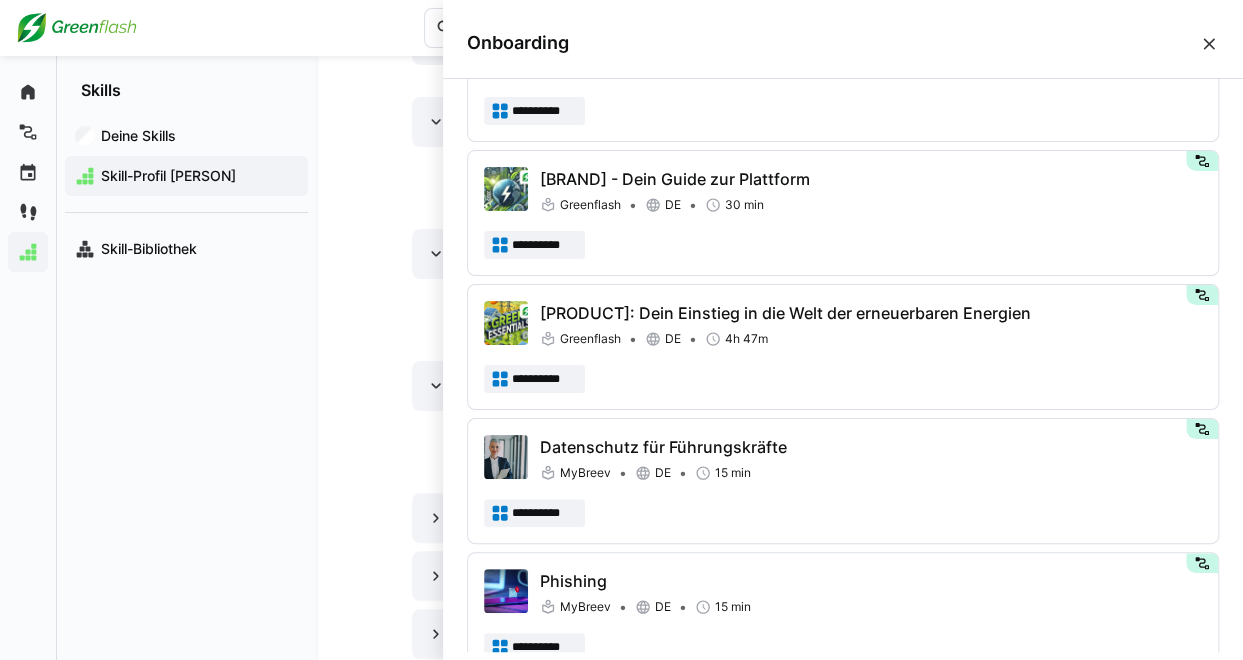 scroll, scrollTop: 1320, scrollLeft: 0, axis: vertical 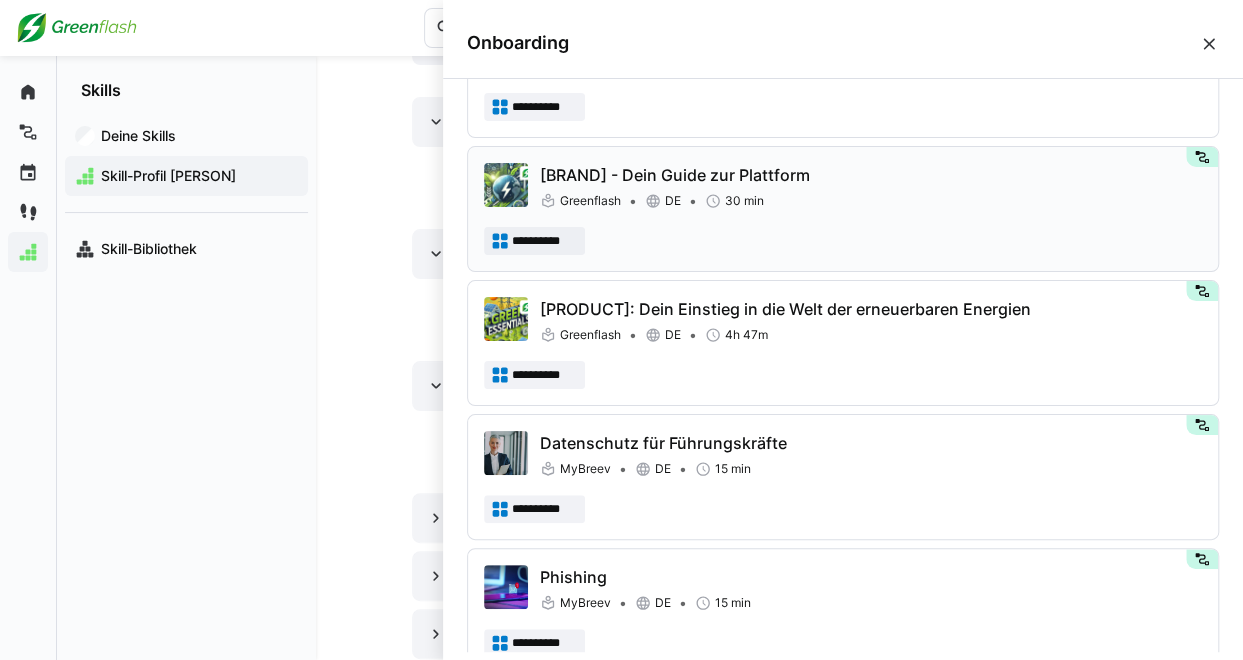 click on "[BRAND] - Dein Guide zur Plattform" at bounding box center [871, 175] 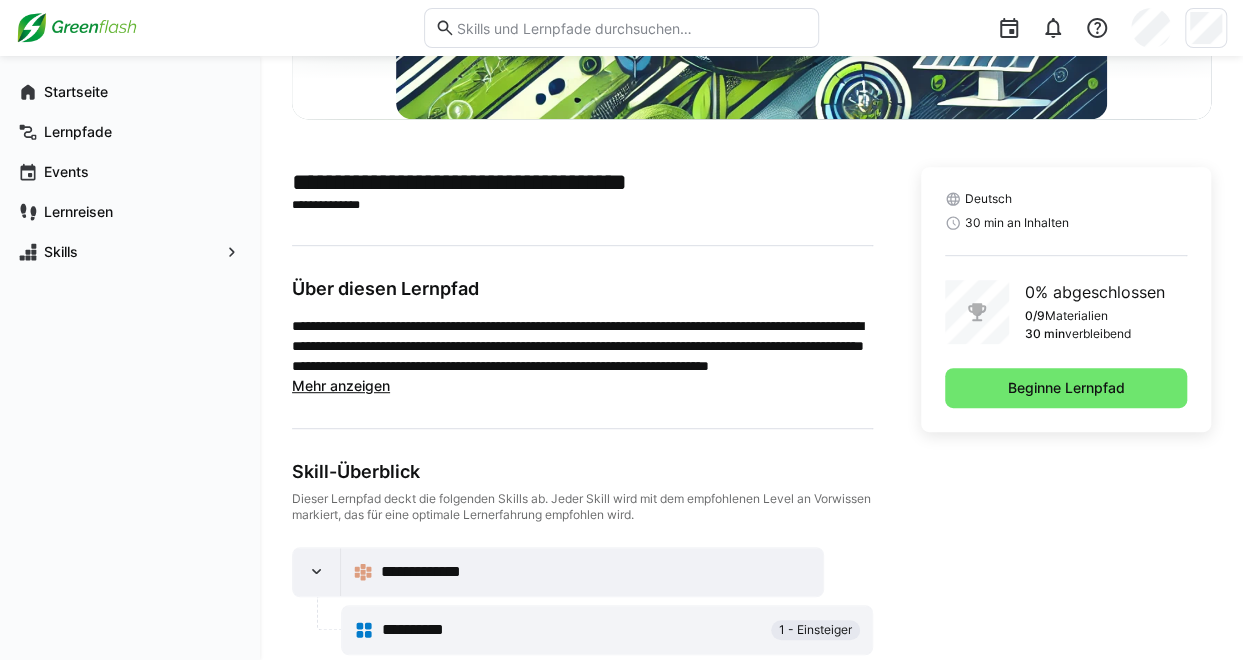scroll, scrollTop: 394, scrollLeft: 0, axis: vertical 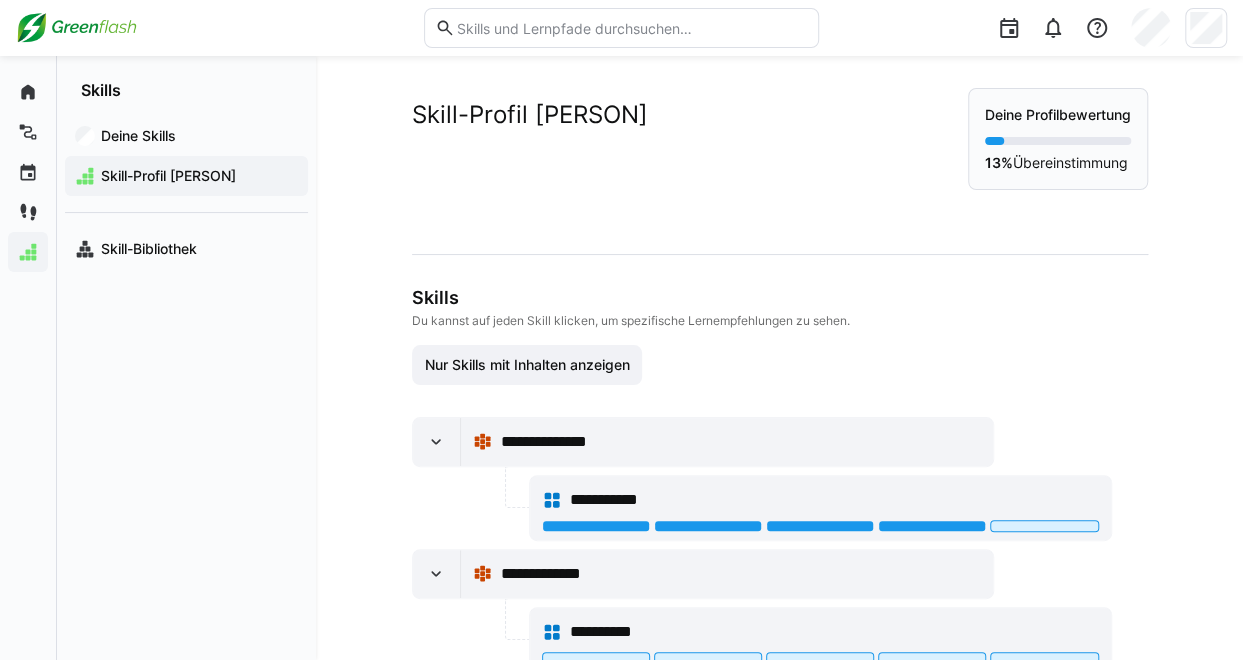 click on "**********" 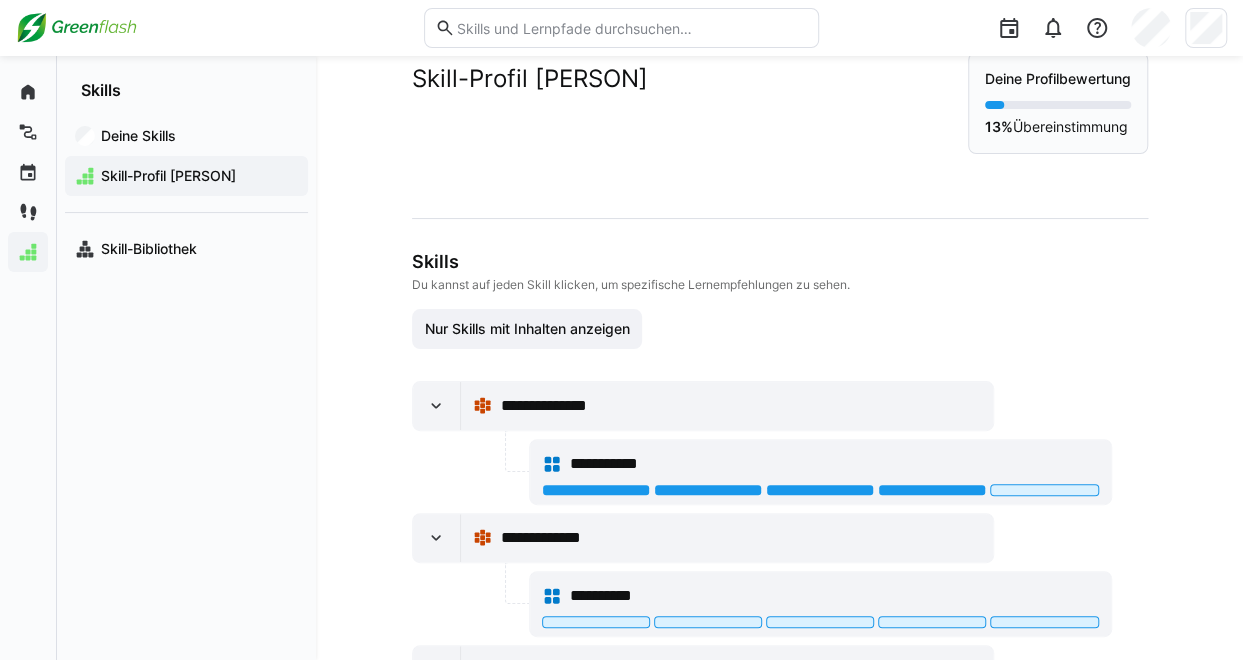 scroll, scrollTop: 40, scrollLeft: 0, axis: vertical 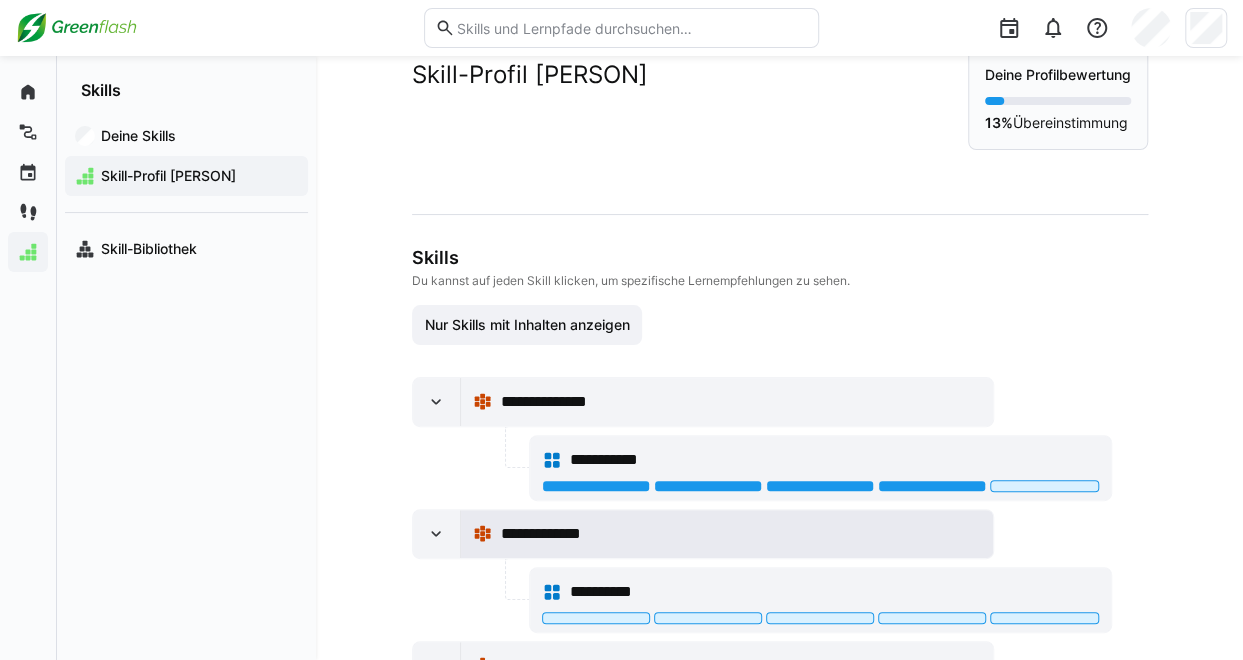 click on "**********" 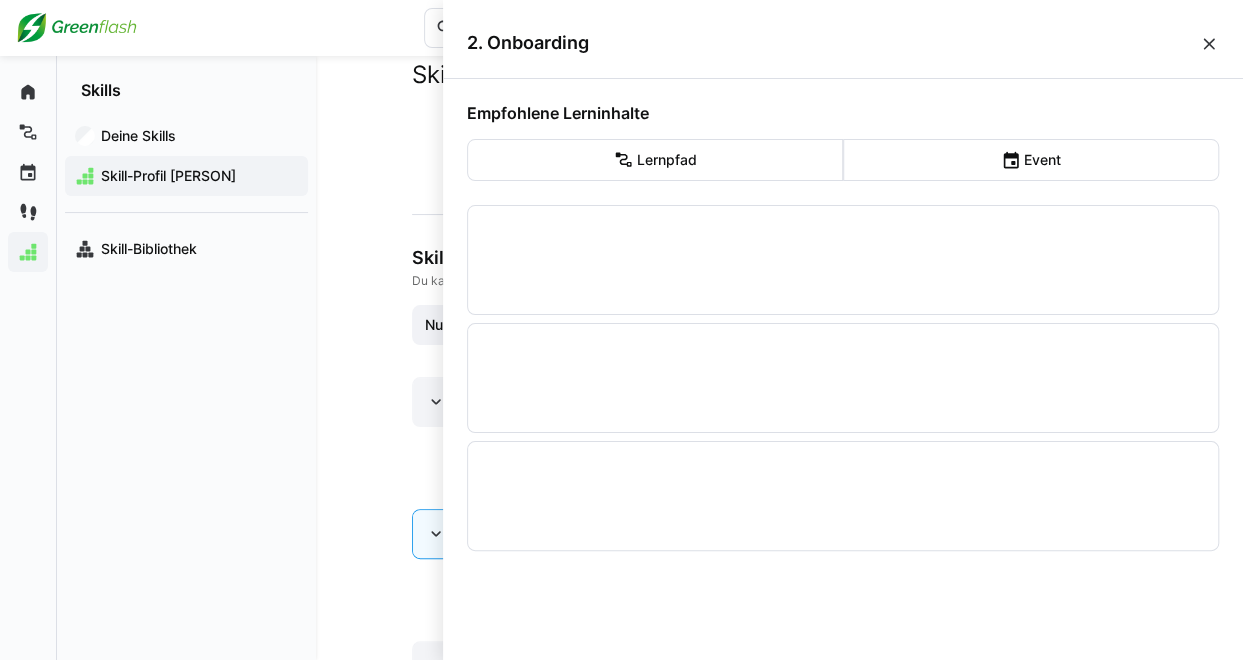 scroll, scrollTop: 0, scrollLeft: 0, axis: both 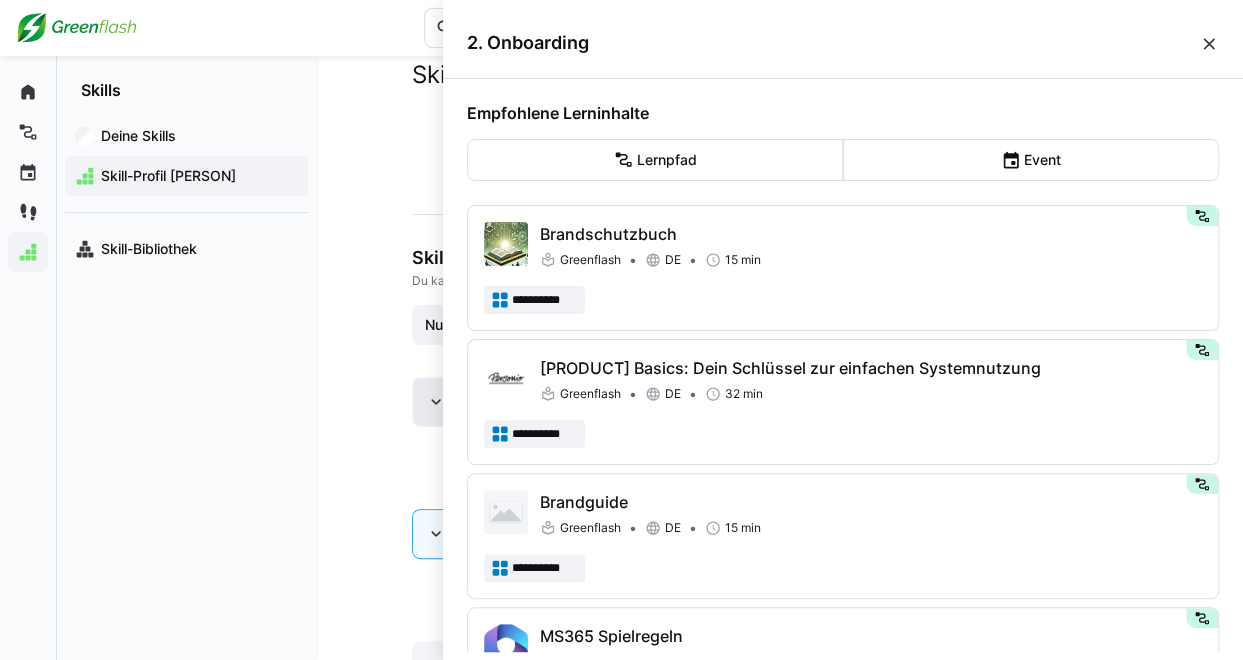 click 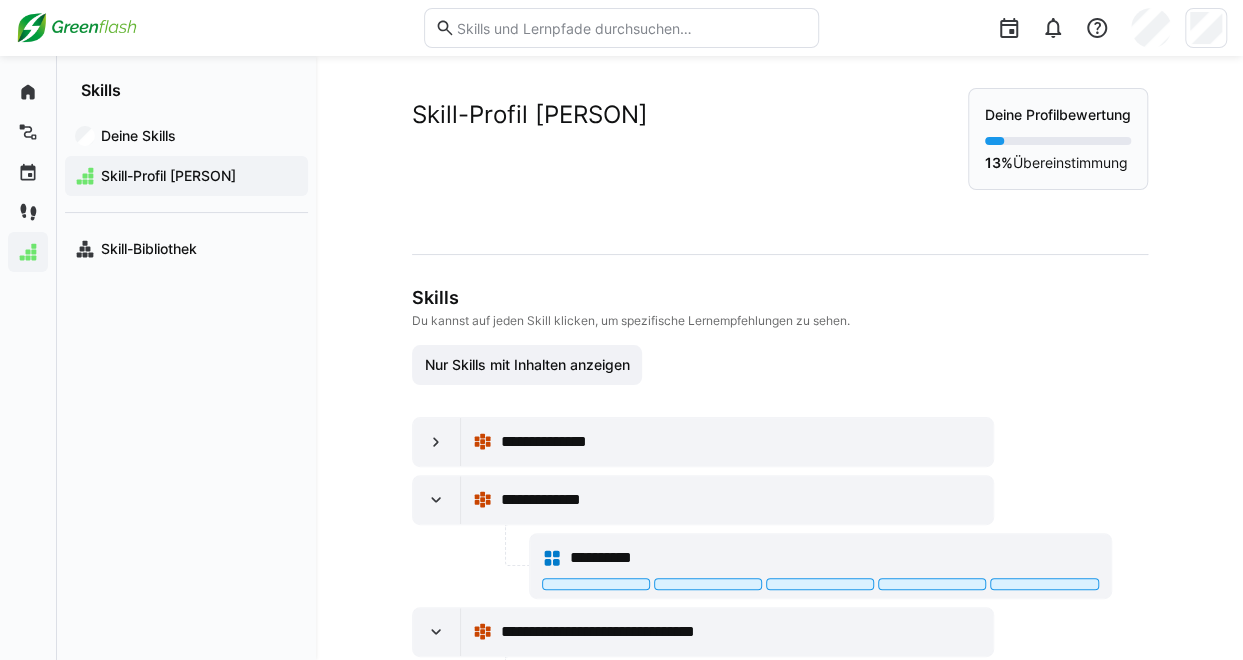 scroll, scrollTop: 40, scrollLeft: 0, axis: vertical 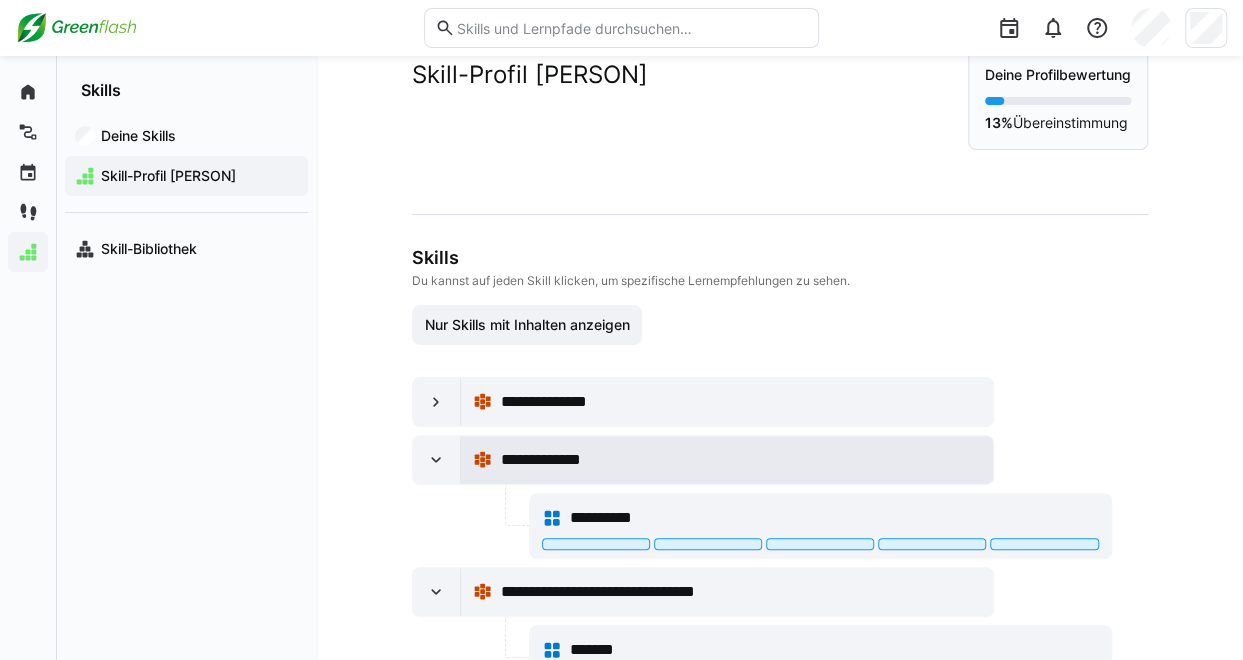 click on "**********" 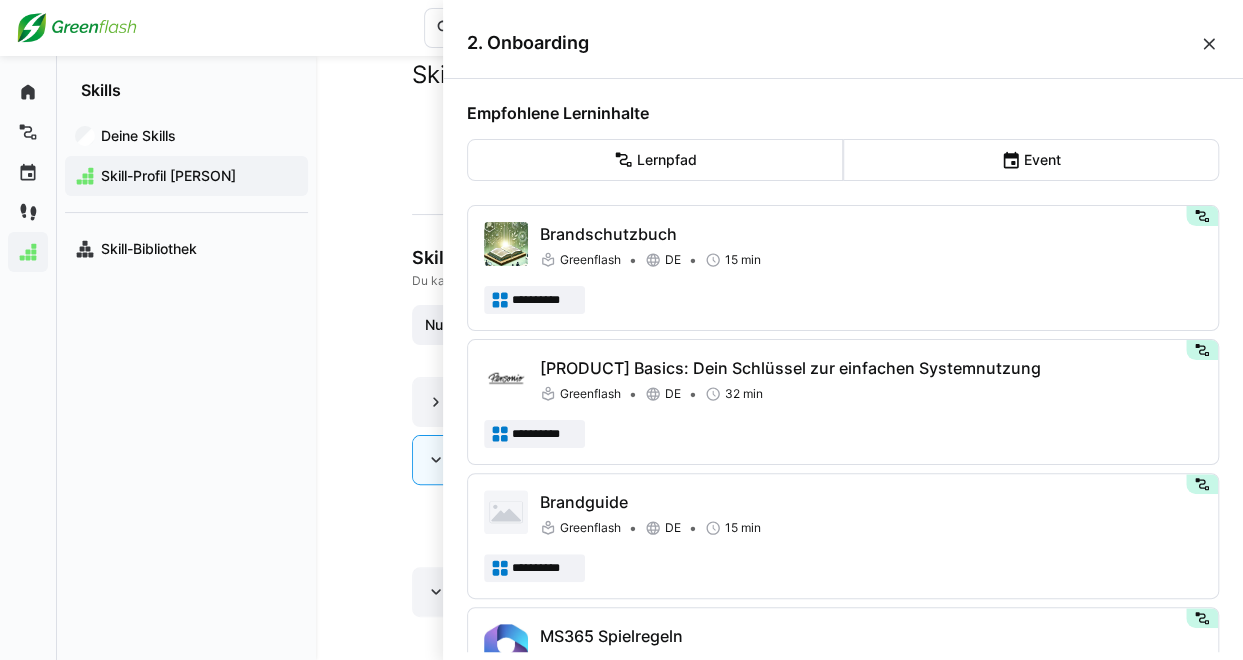 scroll, scrollTop: 0, scrollLeft: 0, axis: both 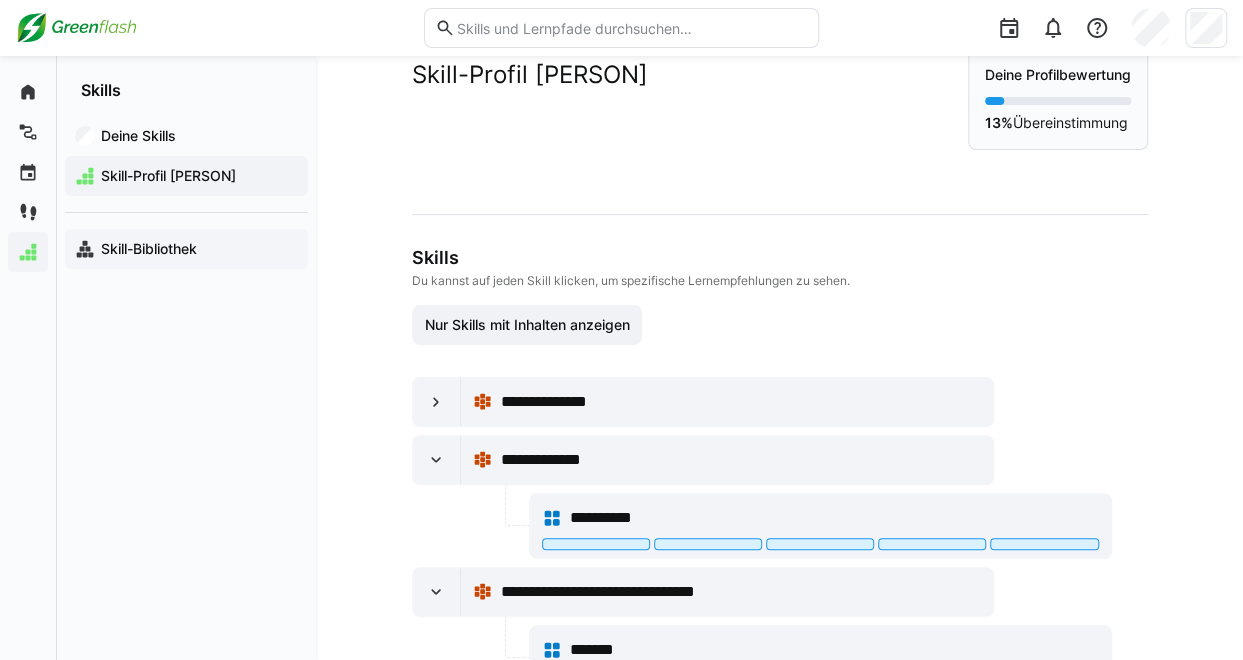 click on "Skill-Bibliothek" 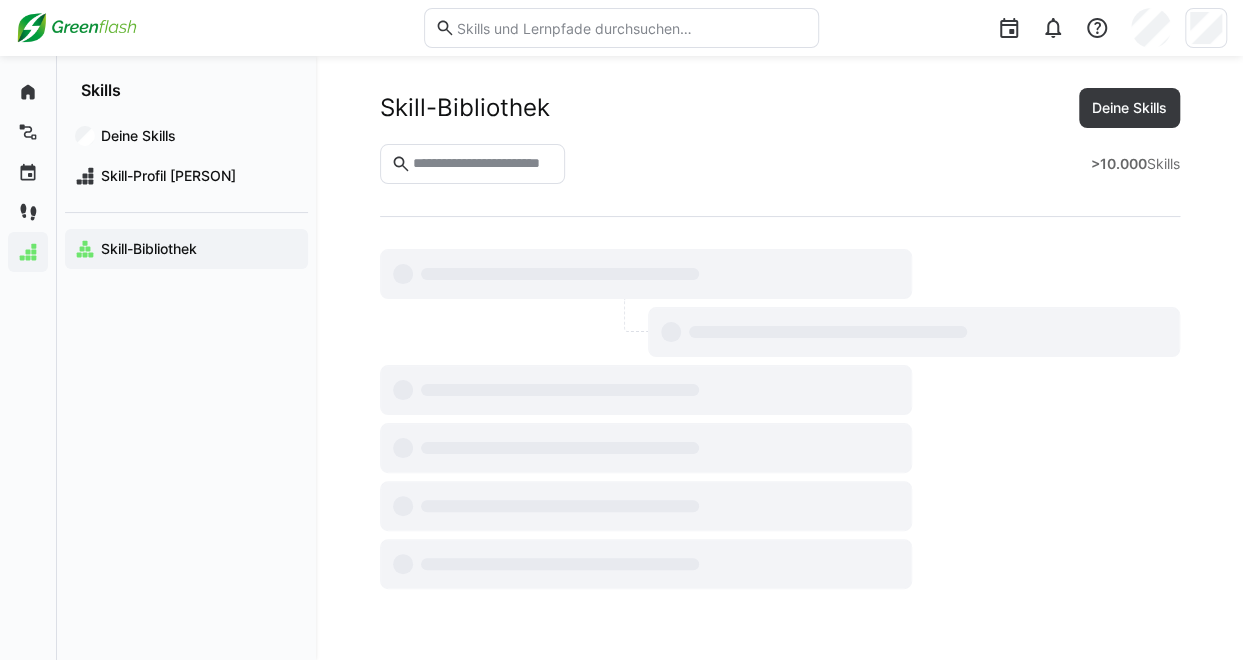 scroll, scrollTop: 0, scrollLeft: 0, axis: both 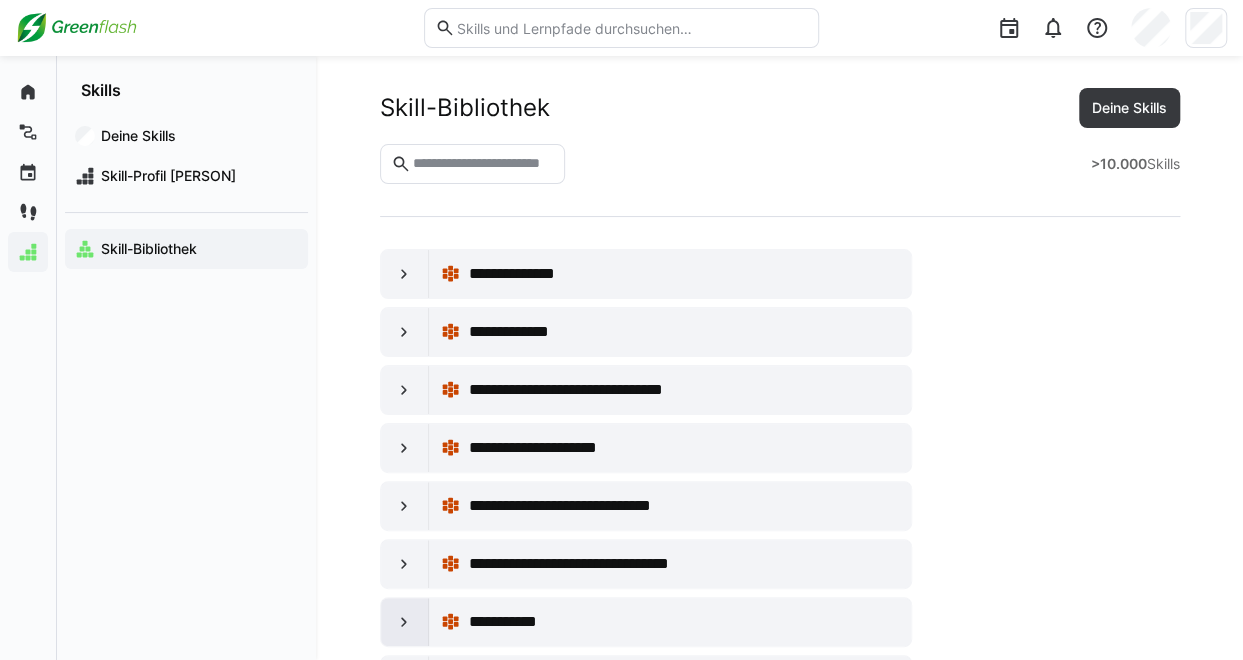click 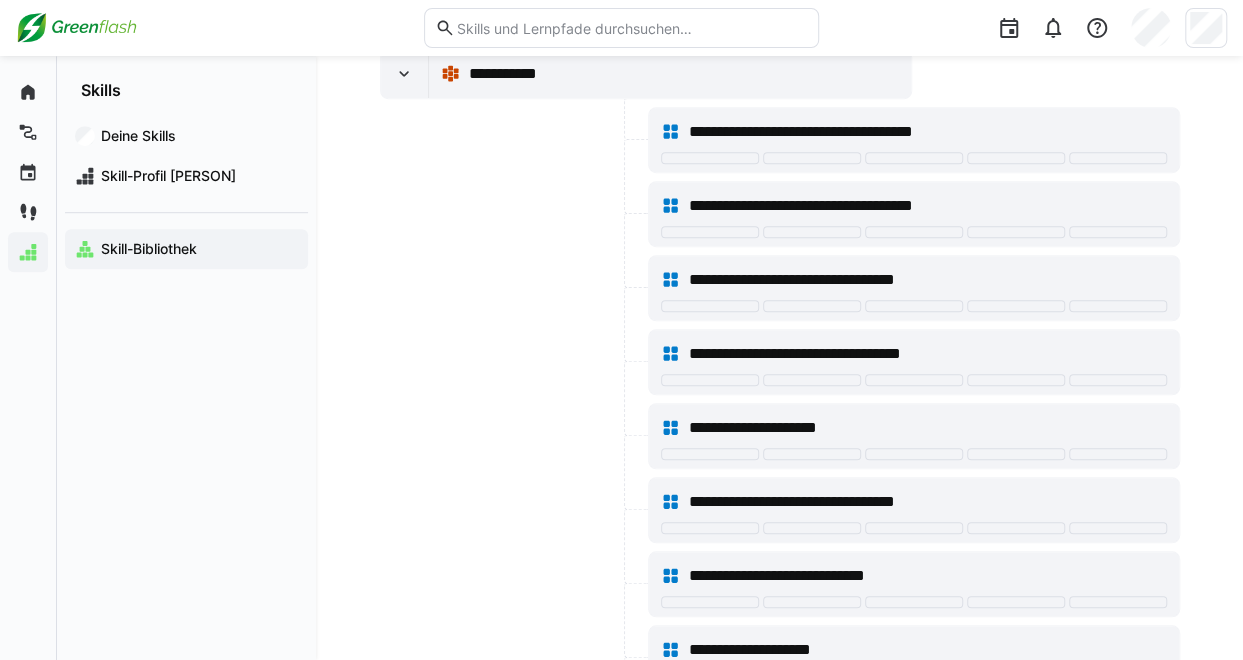 scroll, scrollTop: 554, scrollLeft: 0, axis: vertical 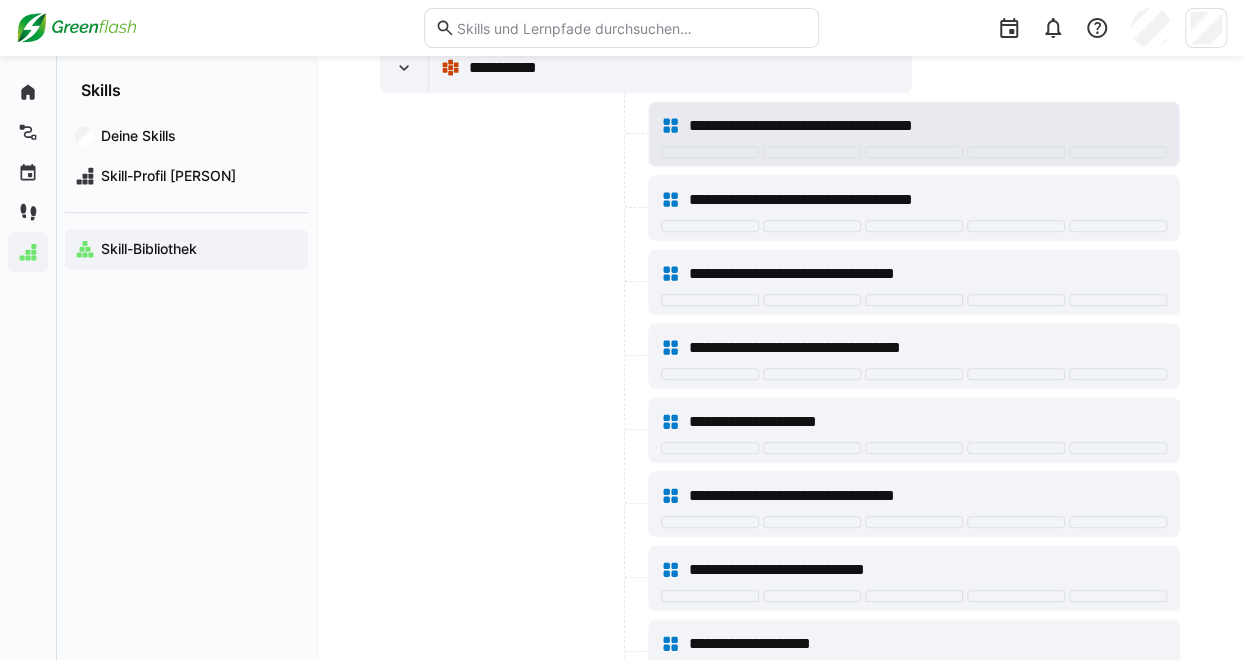 click on "**********" 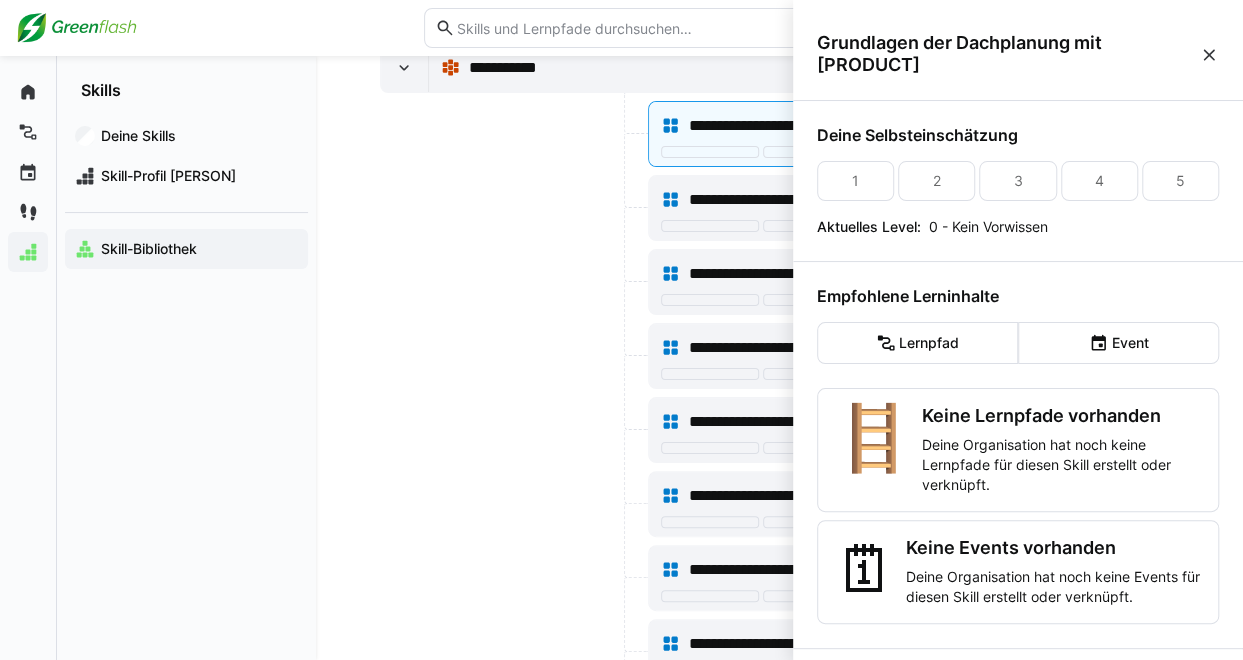 click 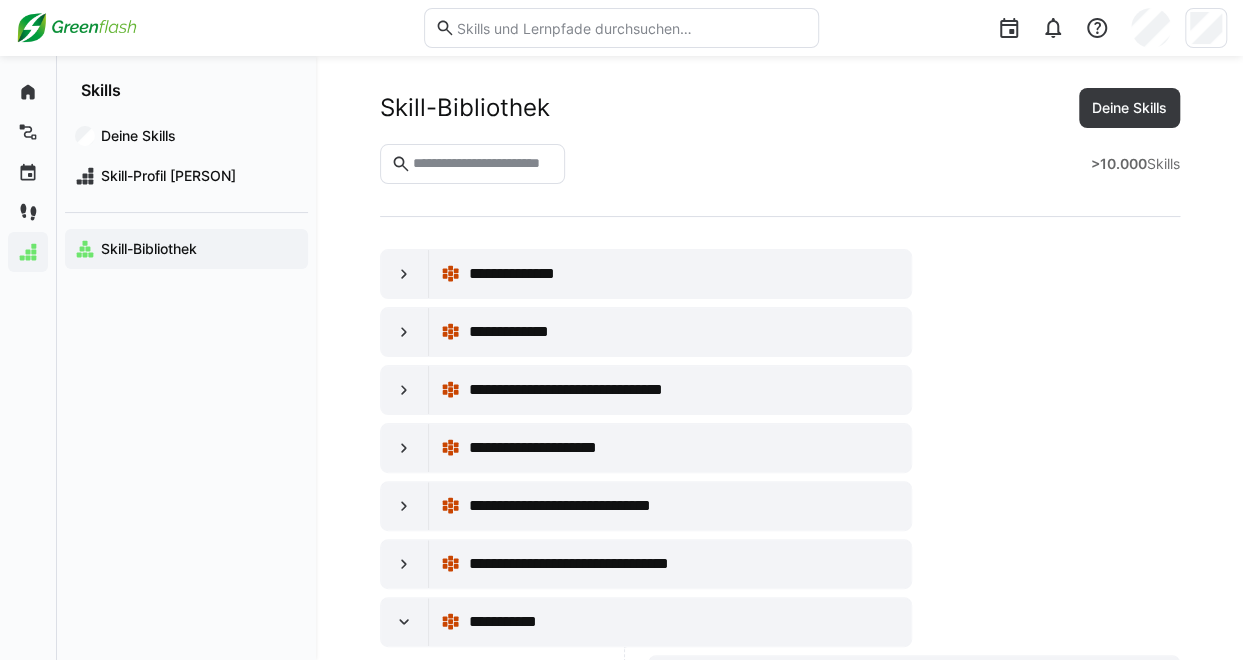 scroll, scrollTop: 554, scrollLeft: 0, axis: vertical 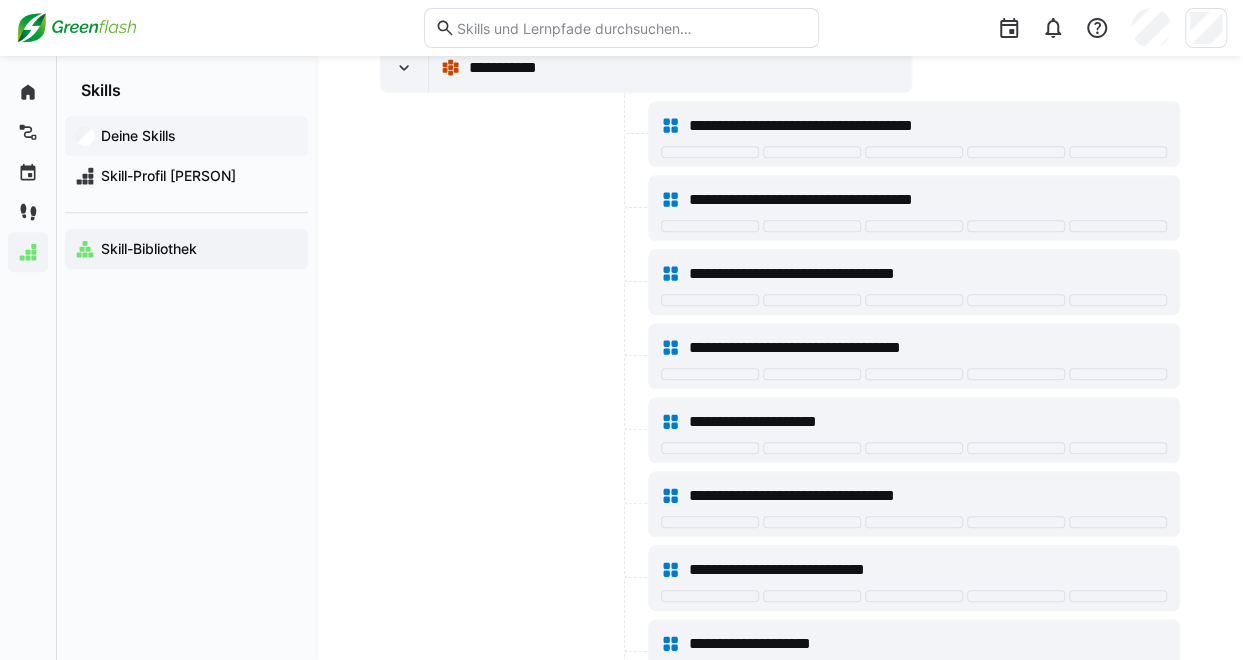 click on "Deine Skills" 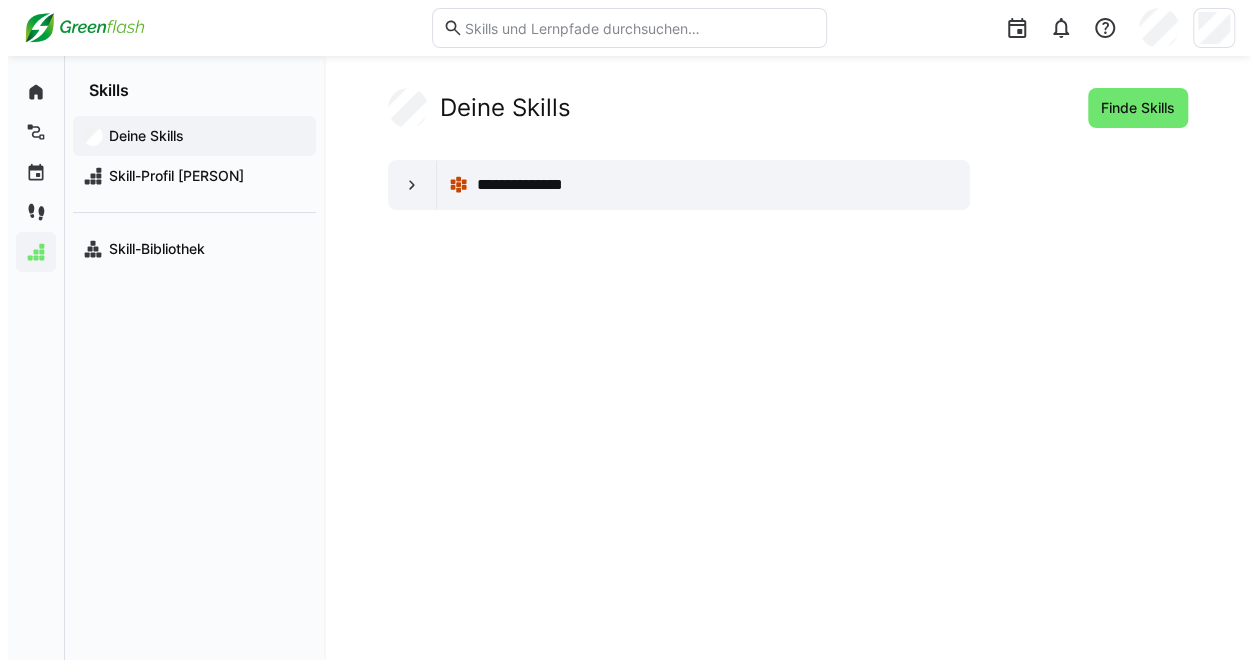 scroll, scrollTop: 0, scrollLeft: 0, axis: both 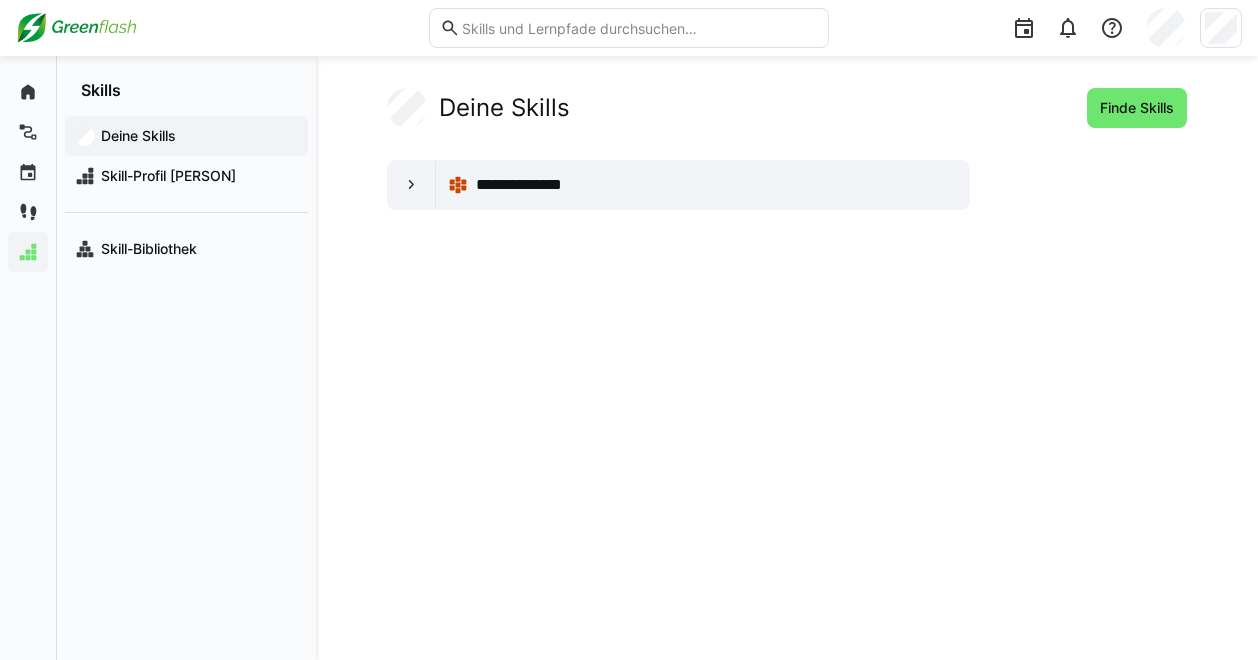 drag, startPoint x: 460, startPoint y: 260, endPoint x: 384, endPoint y: 180, distance: 110.34492 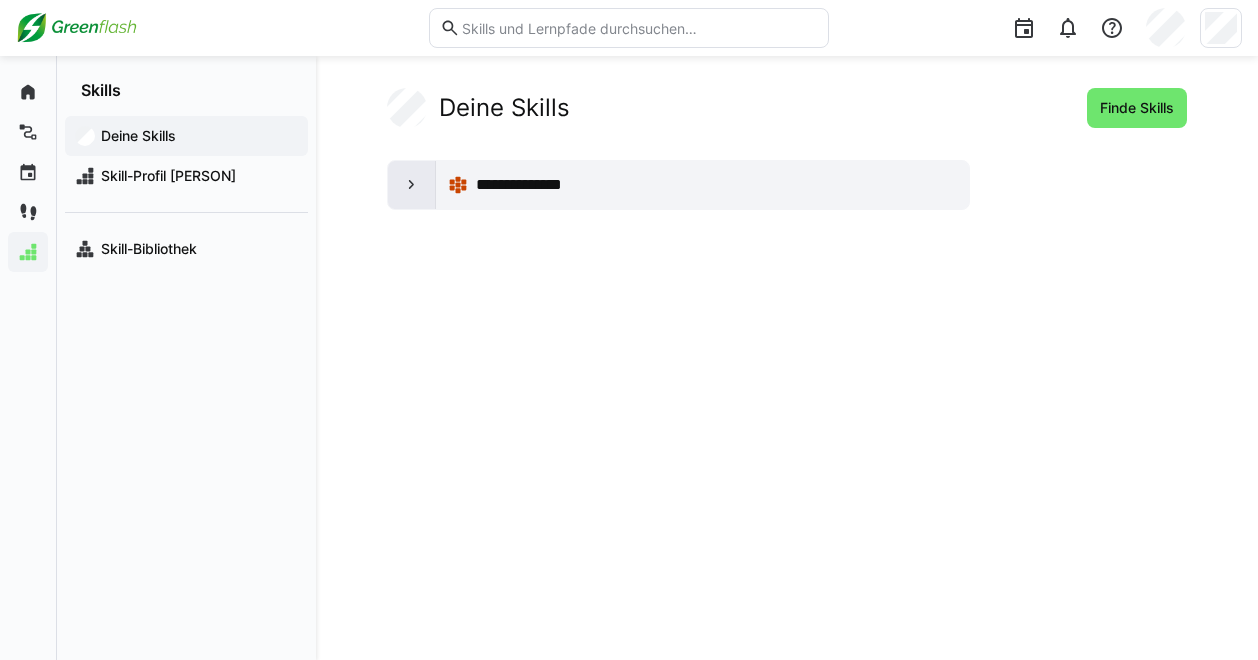 drag, startPoint x: 384, startPoint y: 180, endPoint x: 417, endPoint y: 185, distance: 33.37664 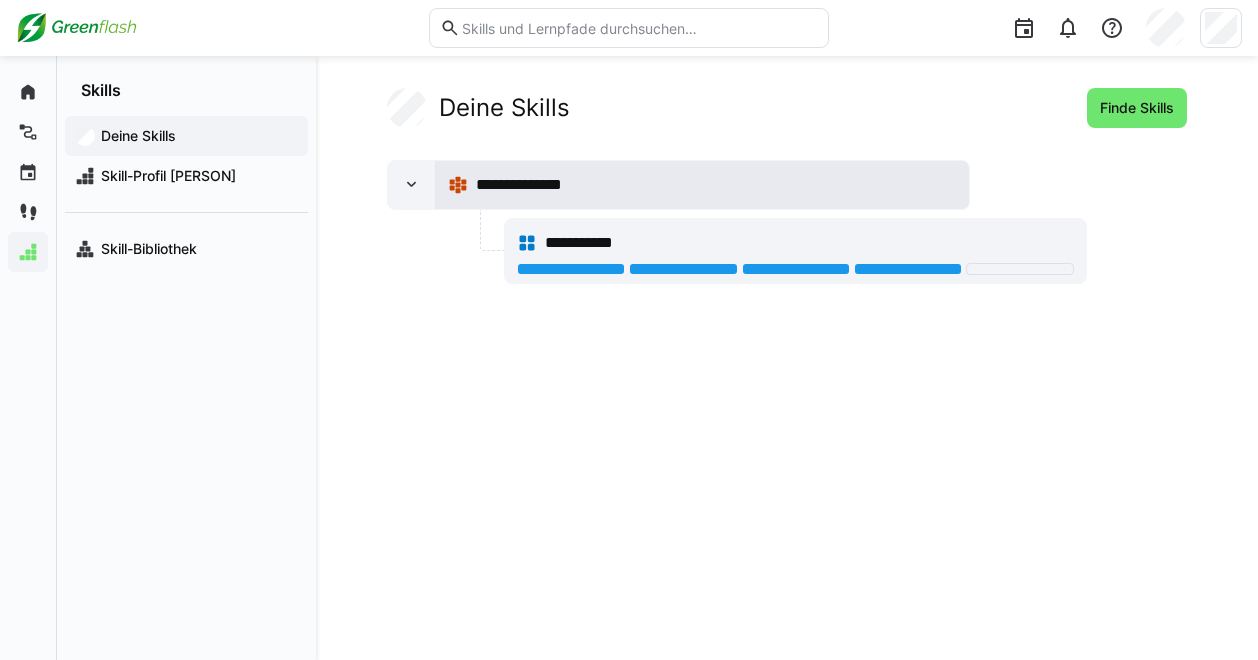 click on "**********" 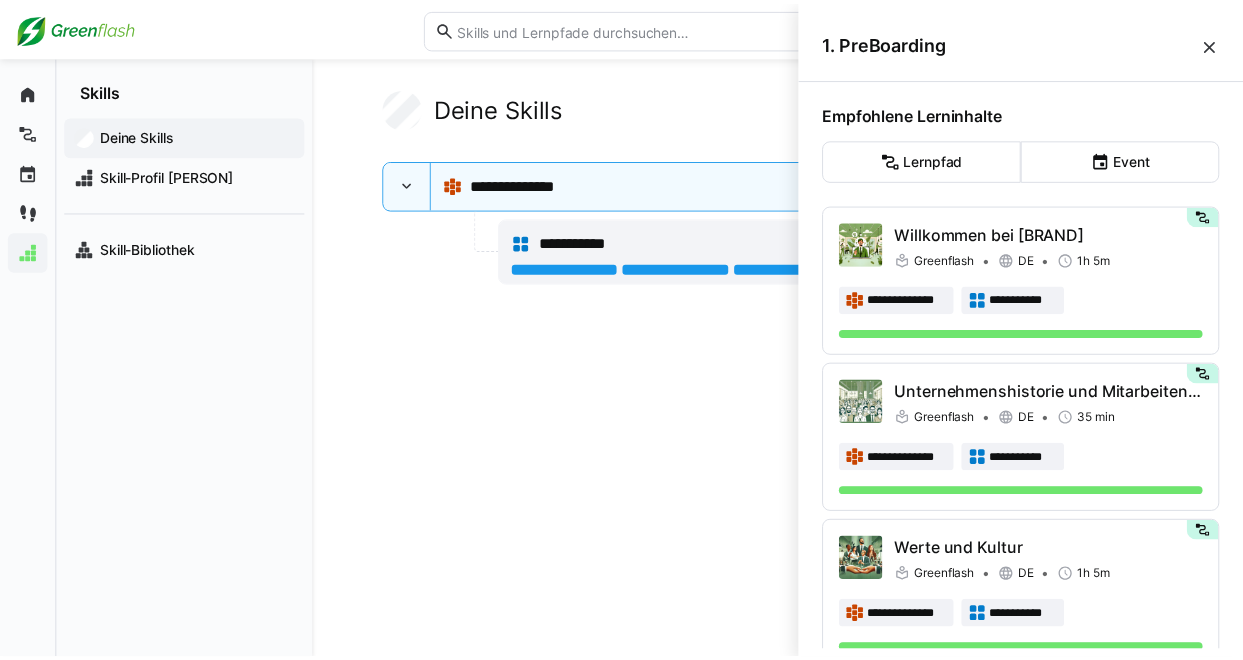 scroll, scrollTop: 309, scrollLeft: 0, axis: vertical 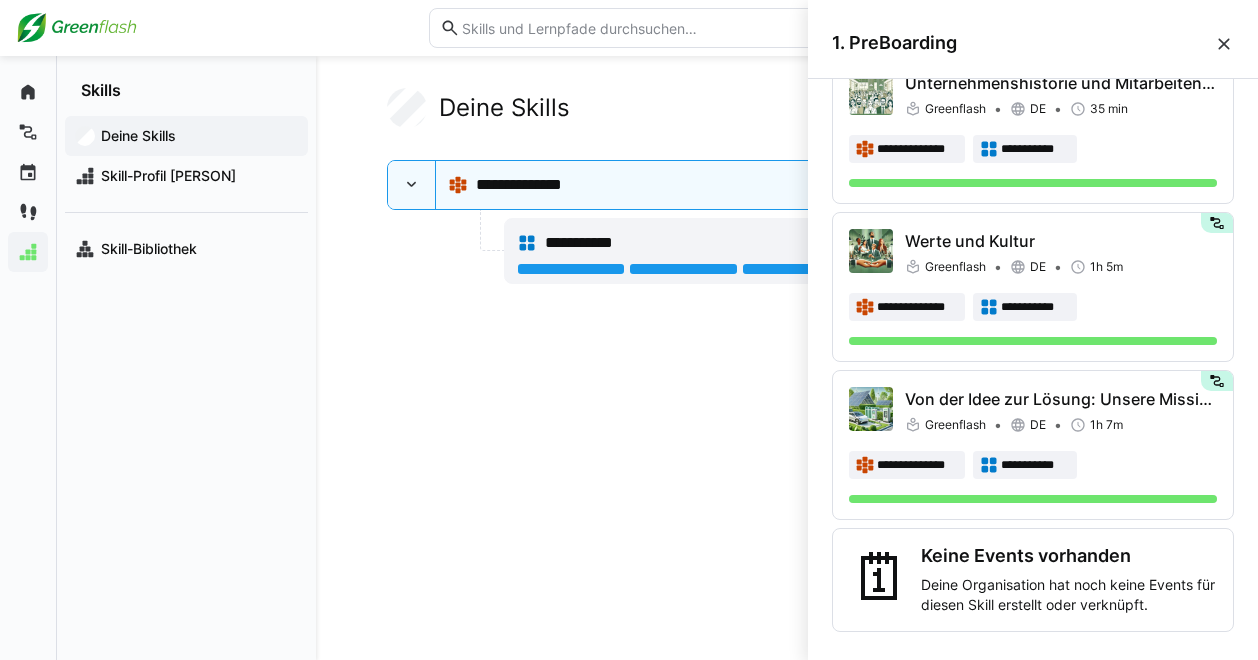 click on "**********" 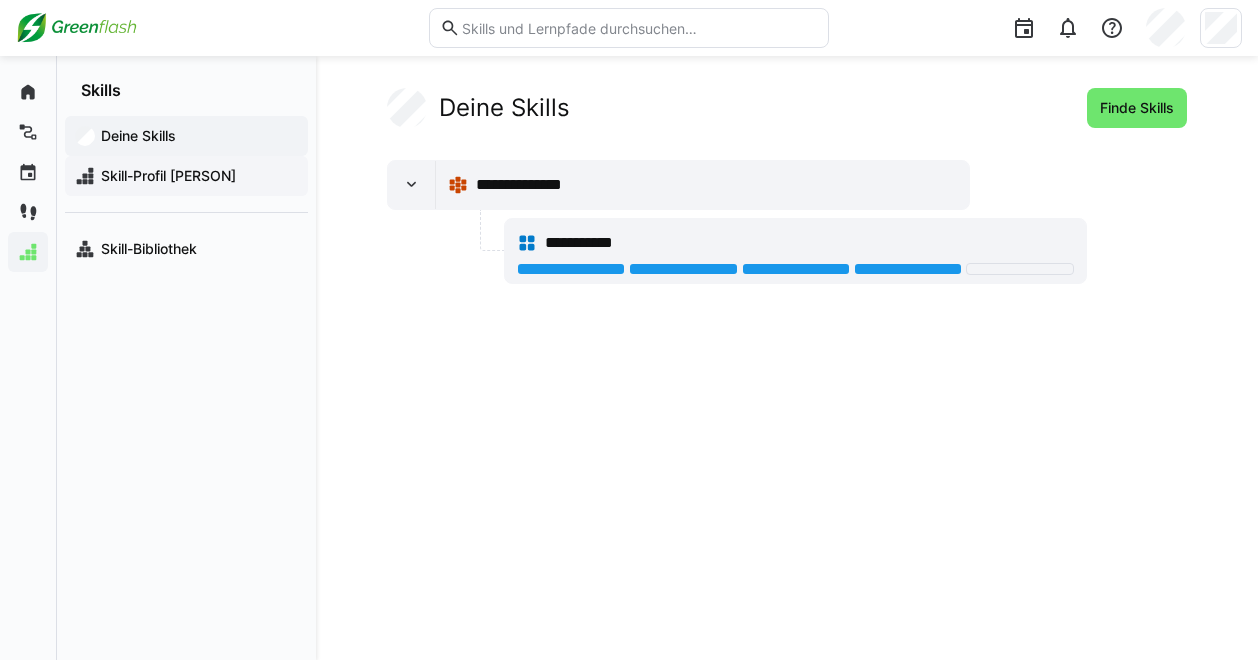 click on "Skill-Profil [PERSON]" 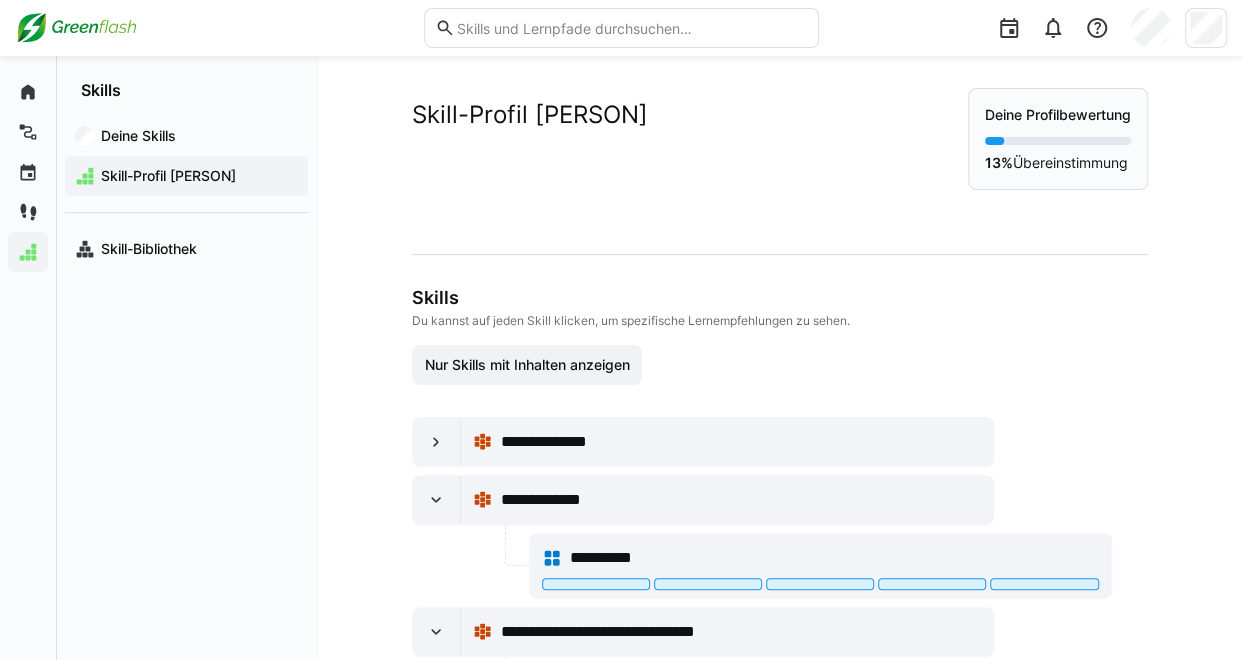 click on "**********" 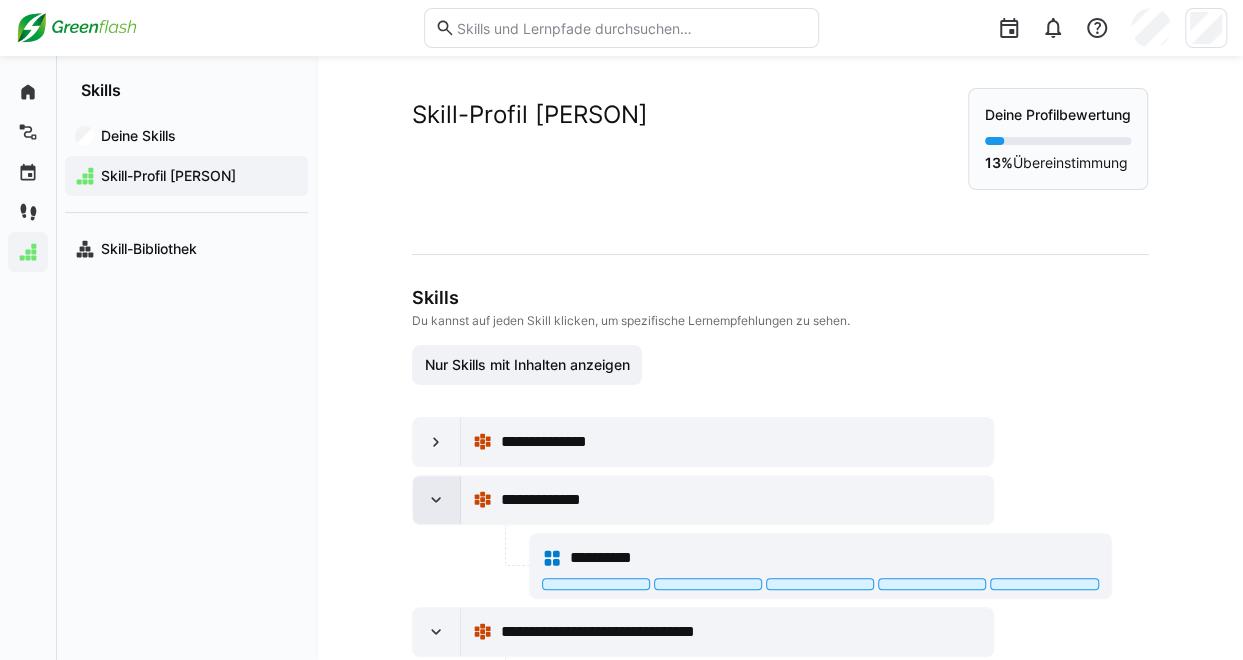 click 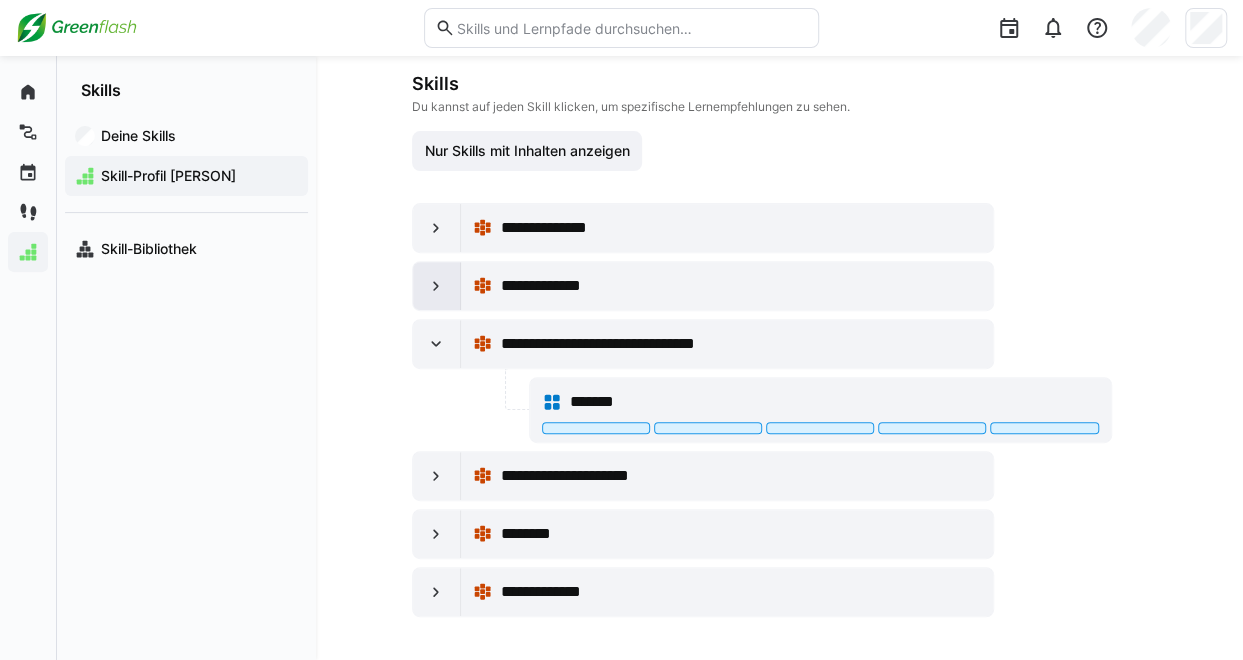scroll, scrollTop: 280, scrollLeft: 0, axis: vertical 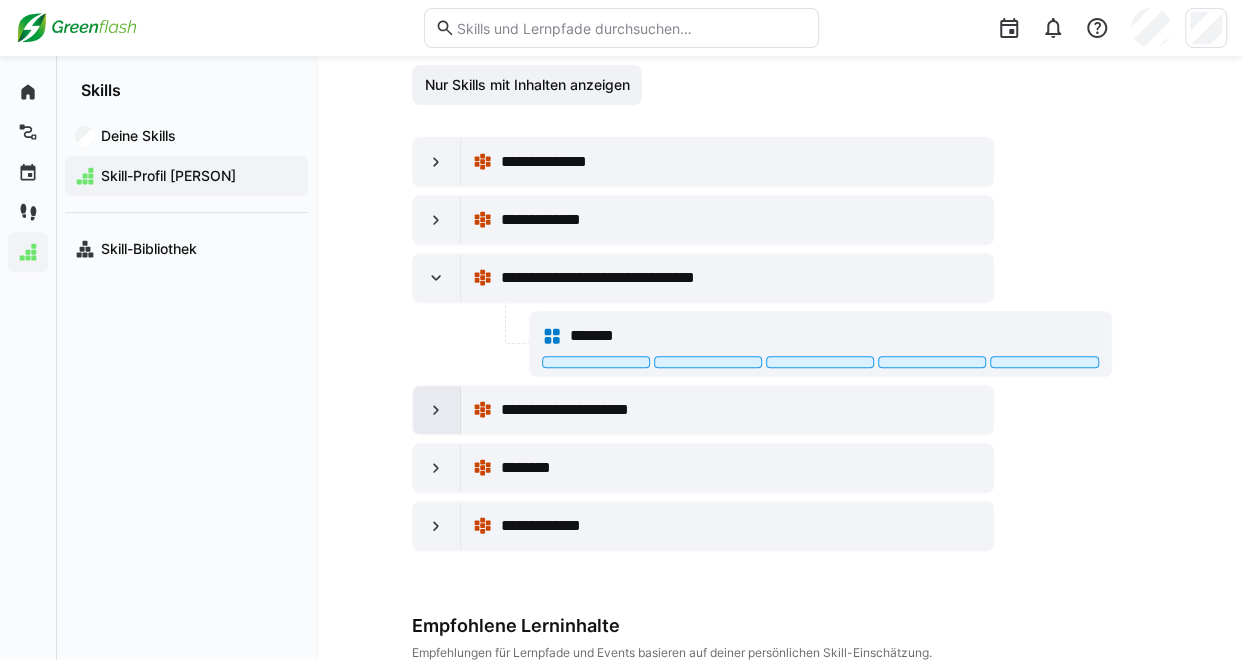 click 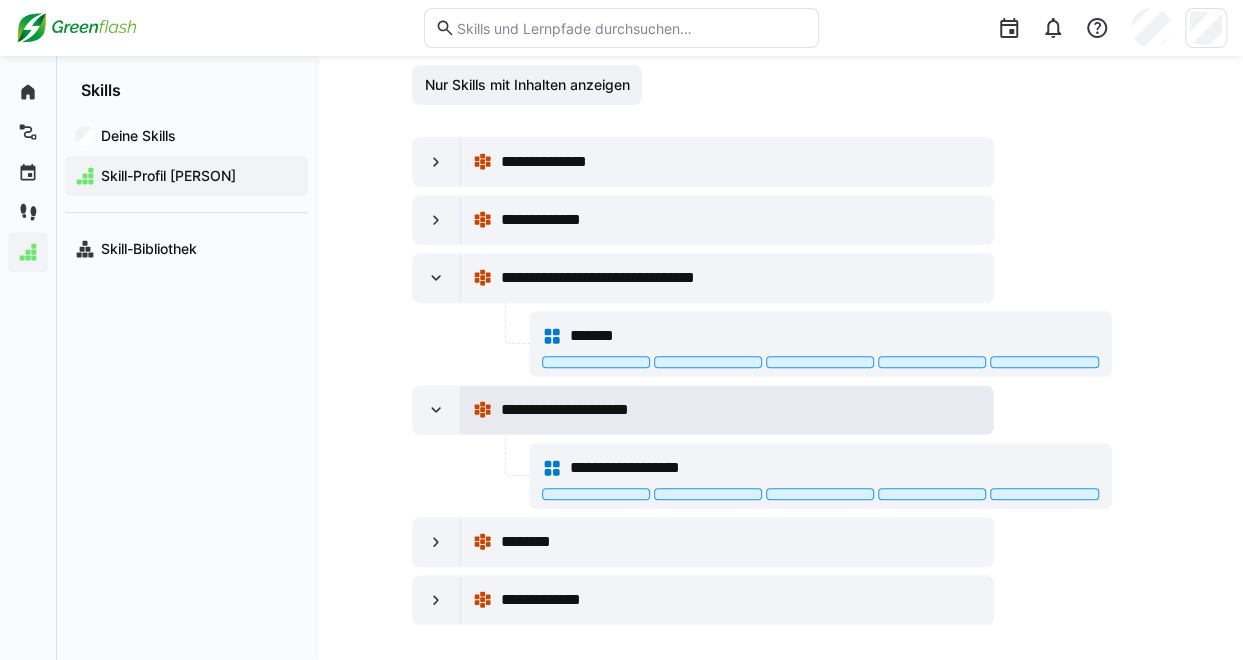 click on "**********" 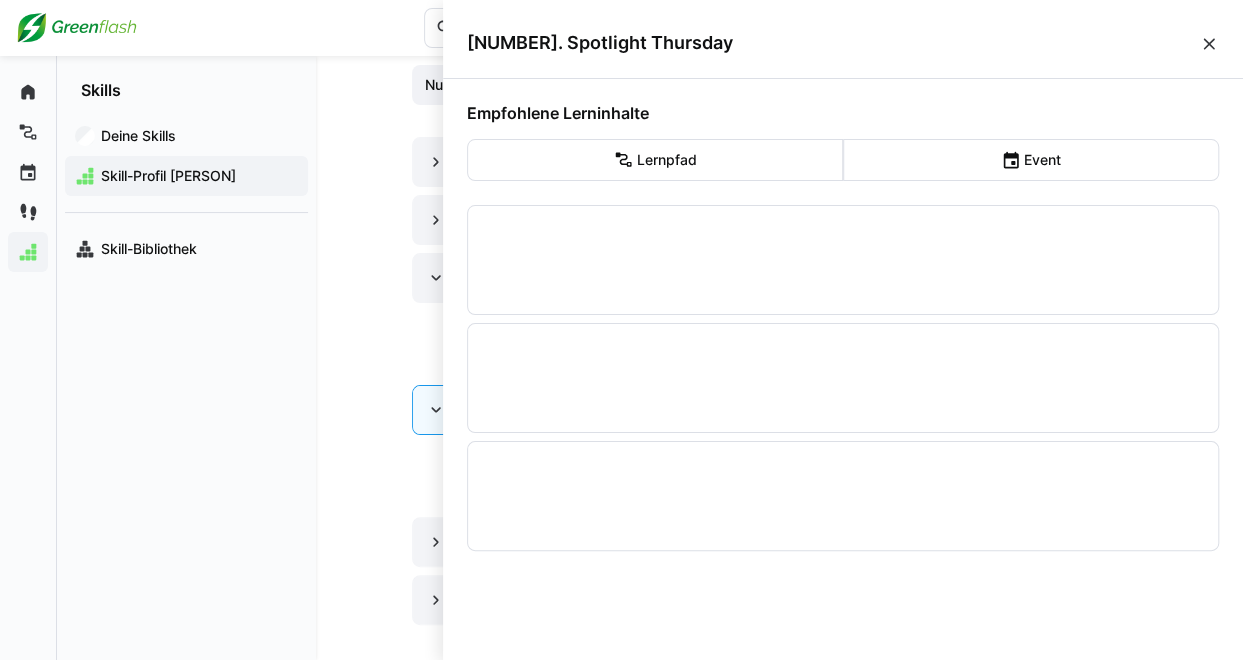 scroll, scrollTop: 0, scrollLeft: 0, axis: both 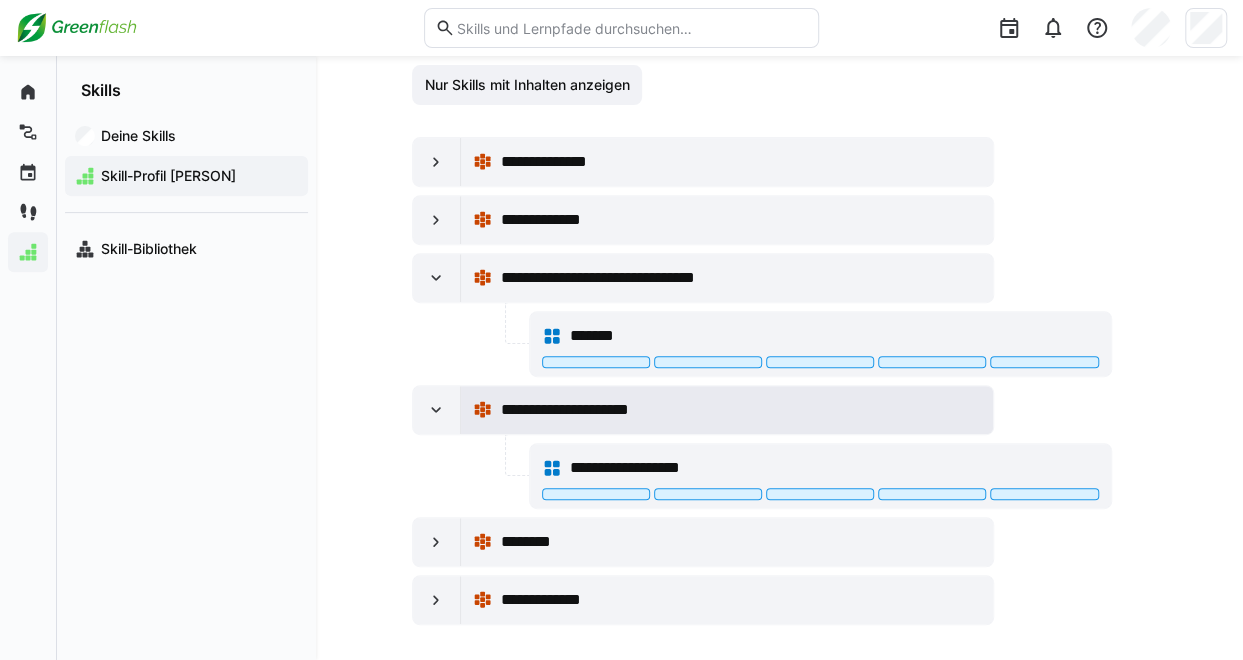 click on "**********" 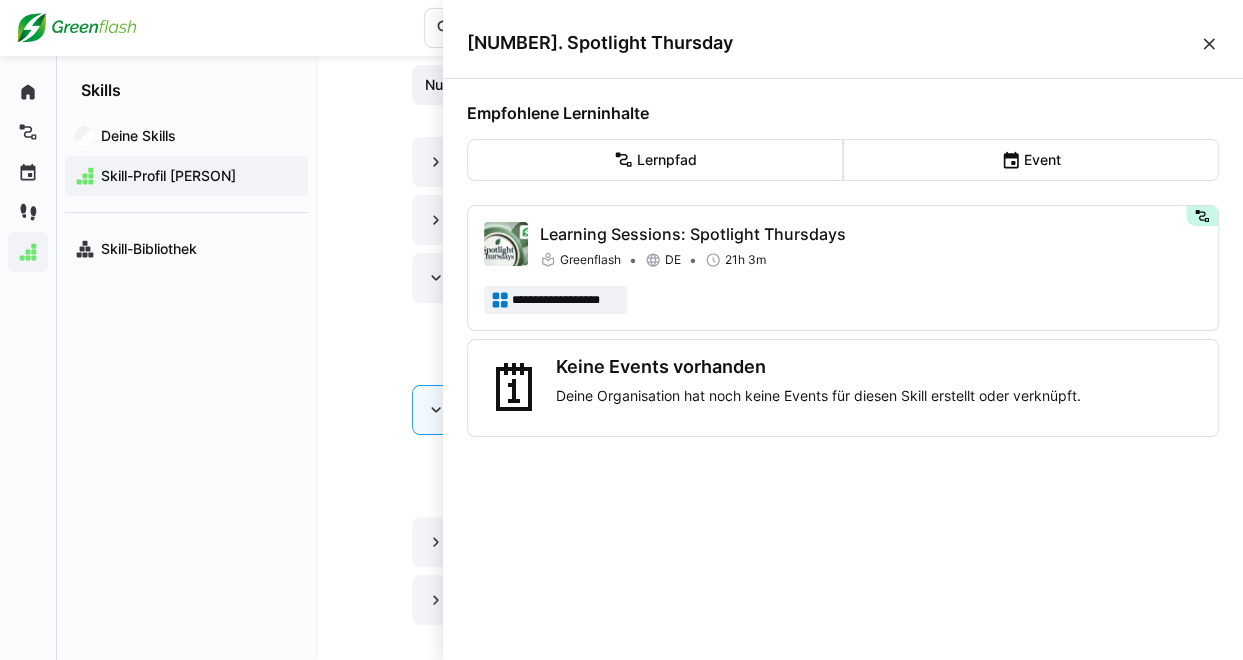 click on "**********" 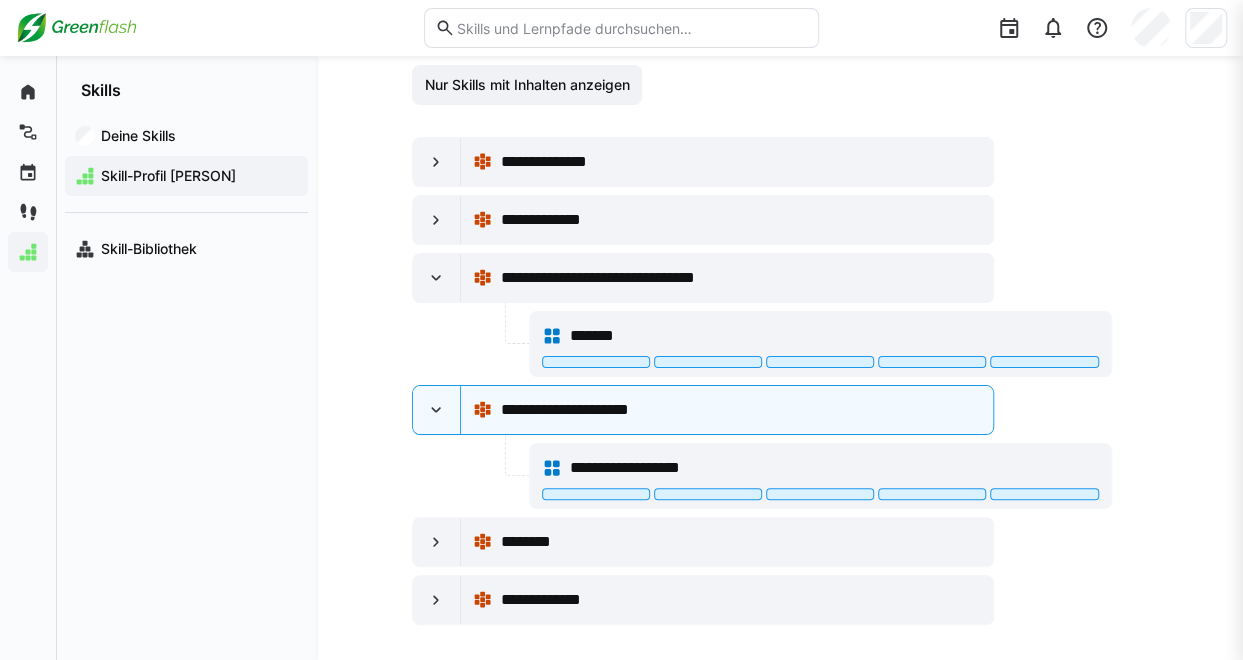 scroll, scrollTop: 280, scrollLeft: 0, axis: vertical 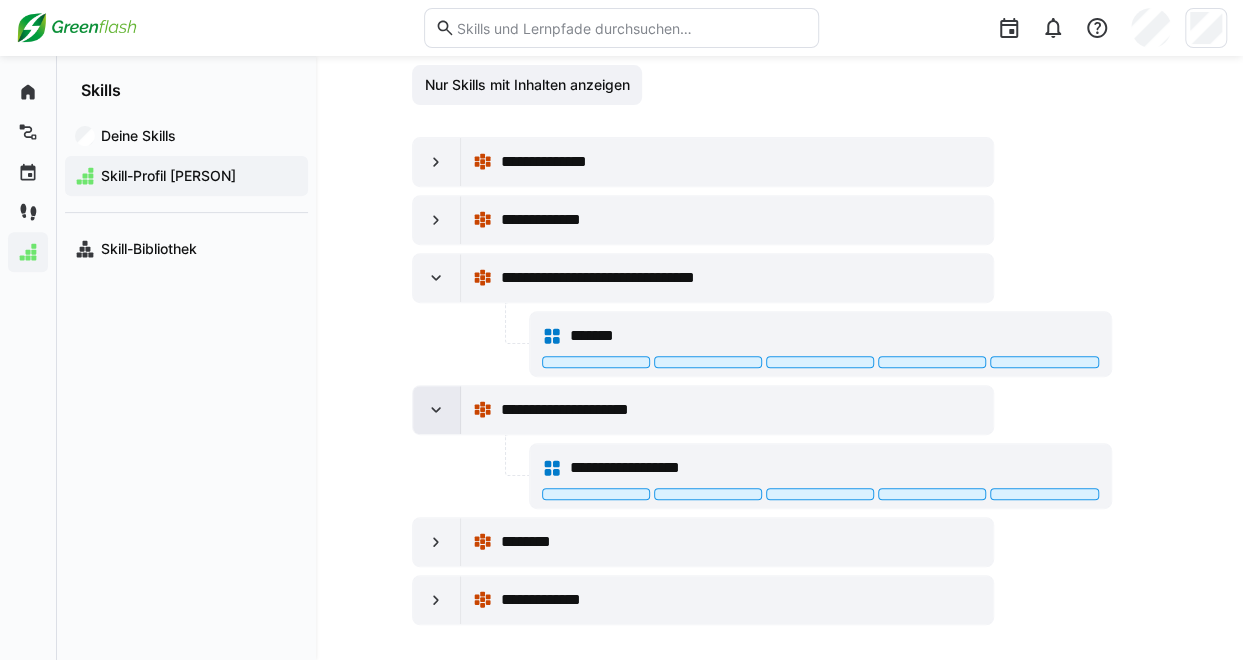 drag, startPoint x: 431, startPoint y: 409, endPoint x: 432, endPoint y: 394, distance: 15.033297 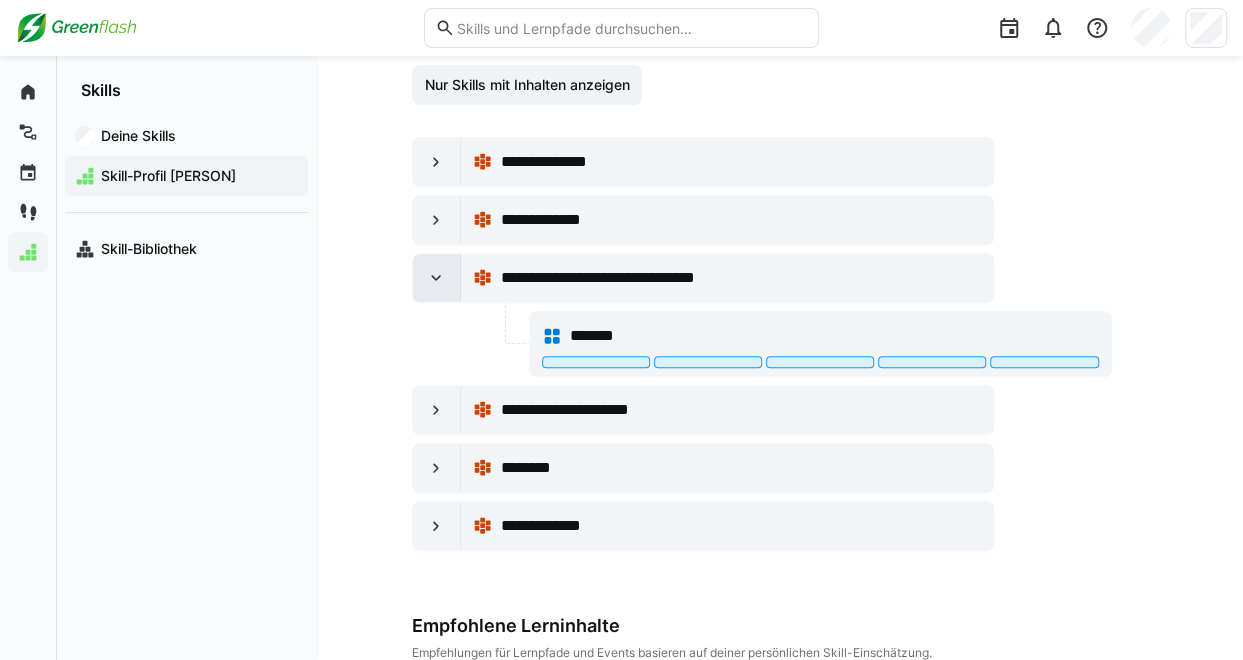 click 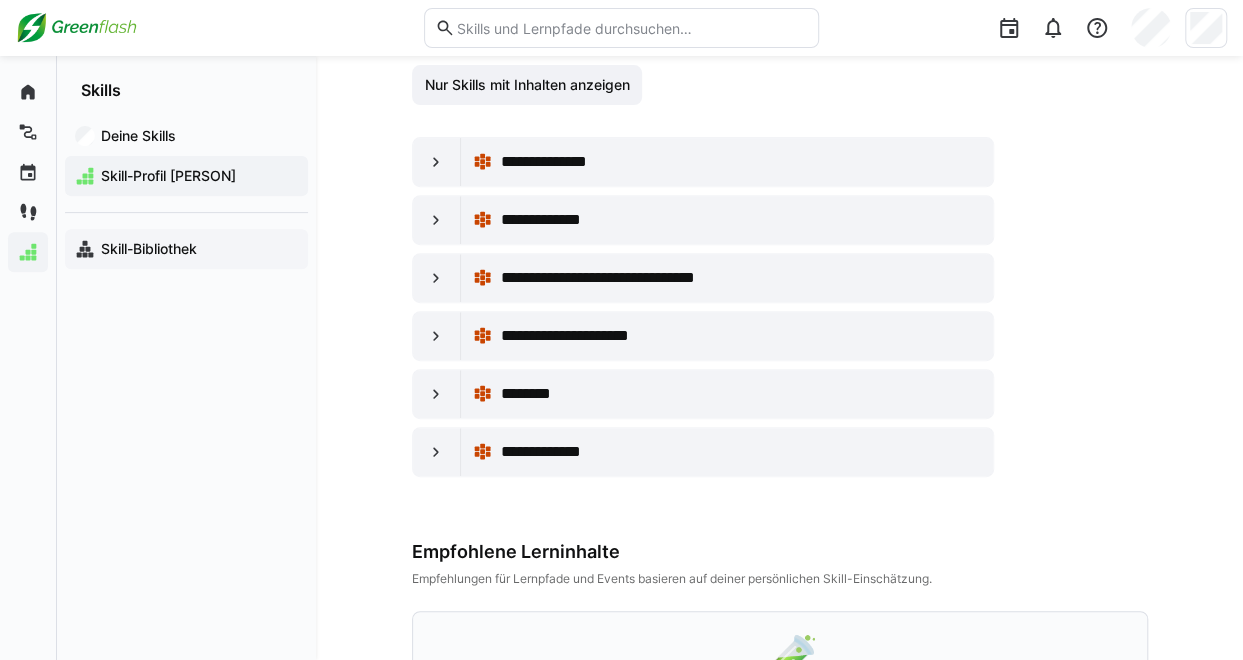 click on "Skill-Bibliothek" 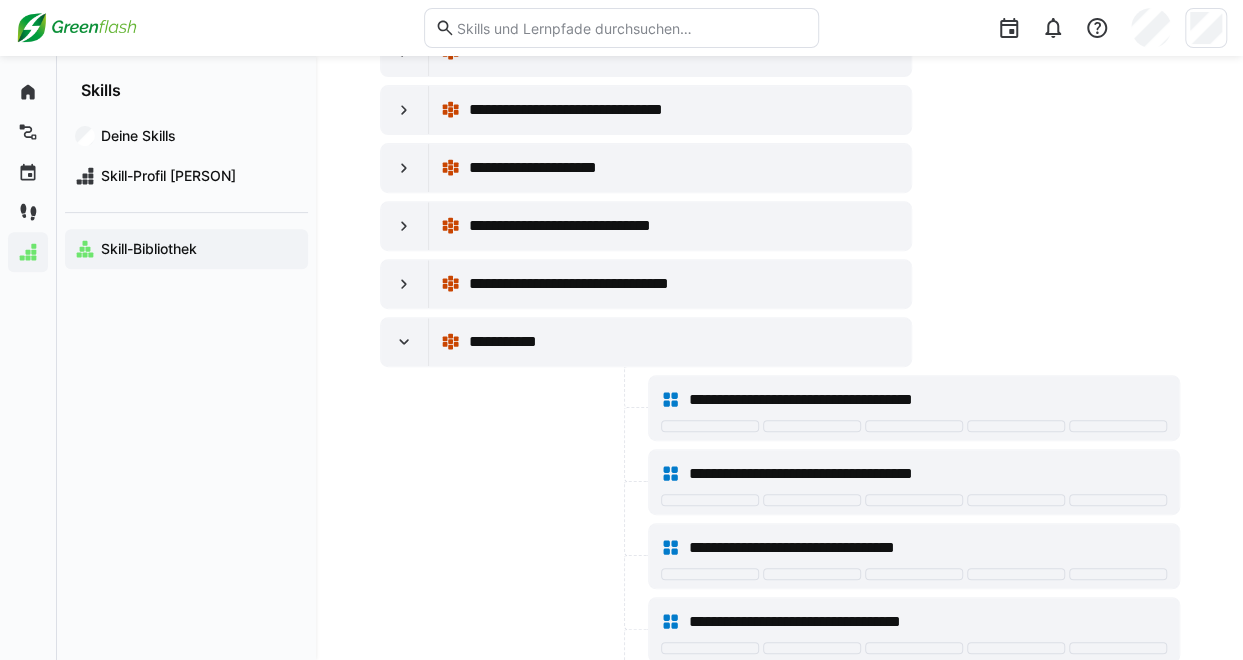 scroll, scrollTop: 0, scrollLeft: 0, axis: both 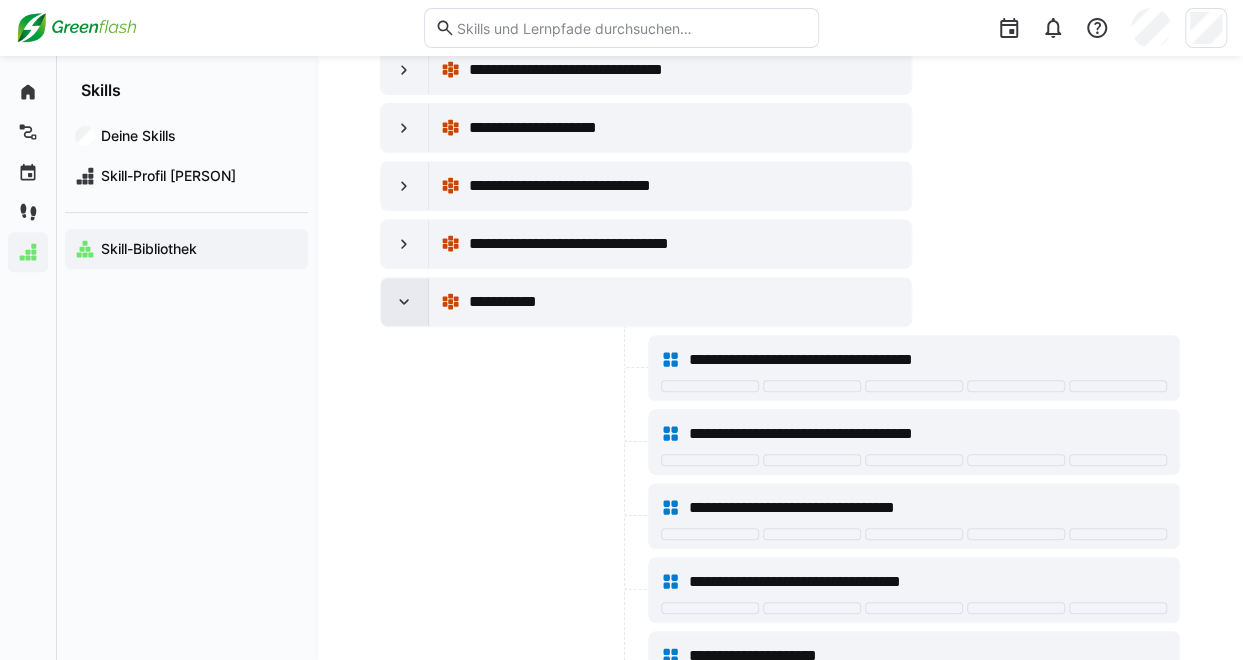 click 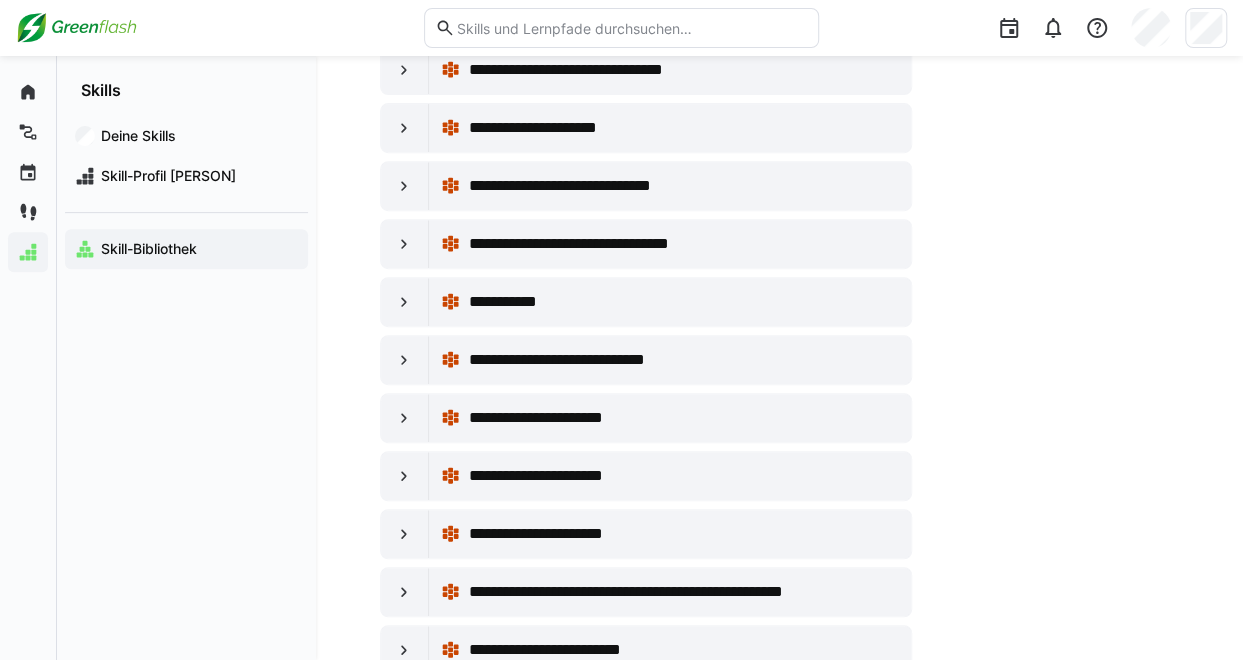 click on "**********" 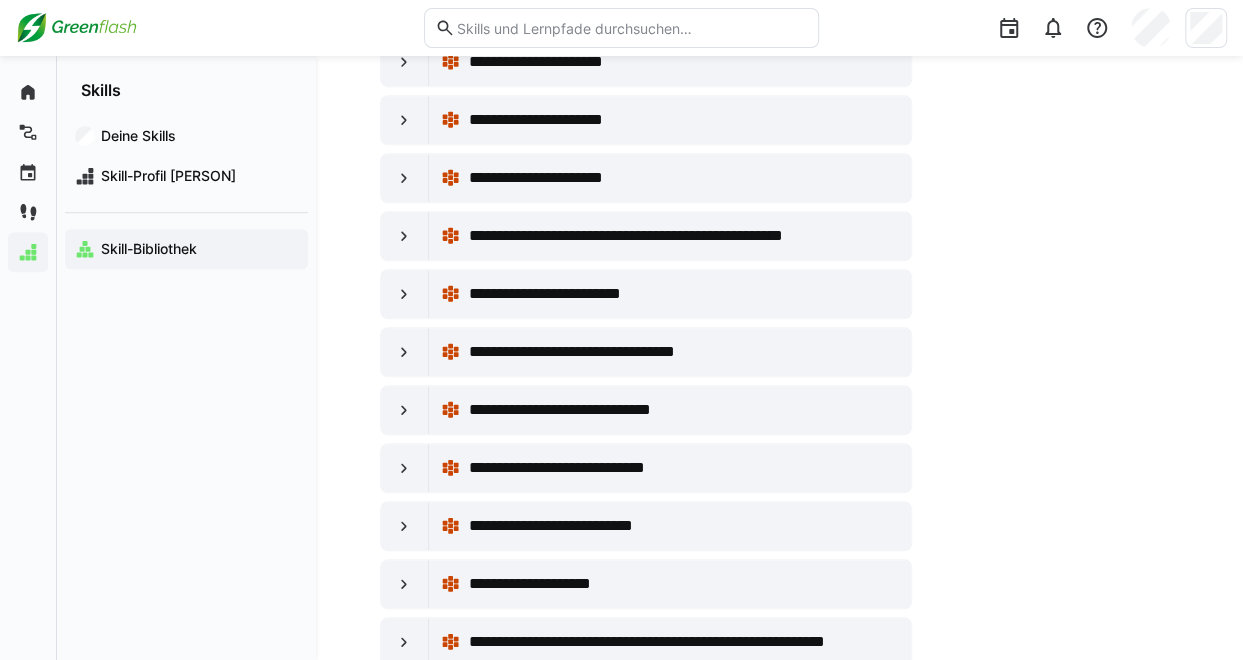 scroll, scrollTop: 680, scrollLeft: 0, axis: vertical 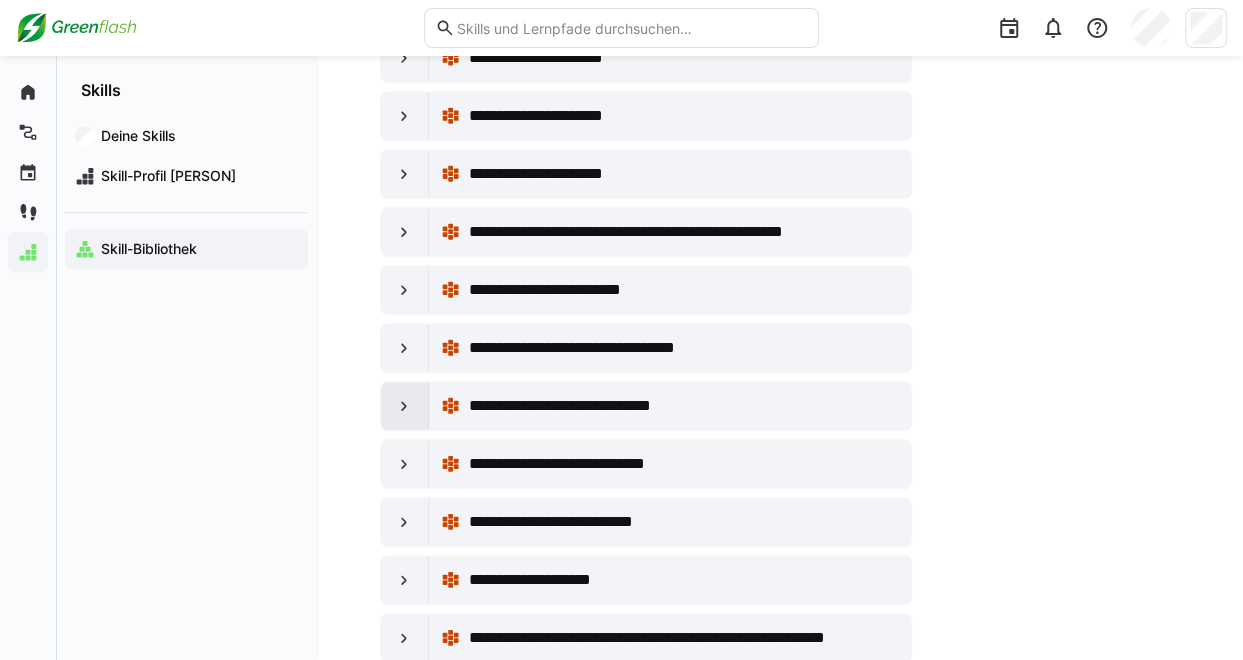click 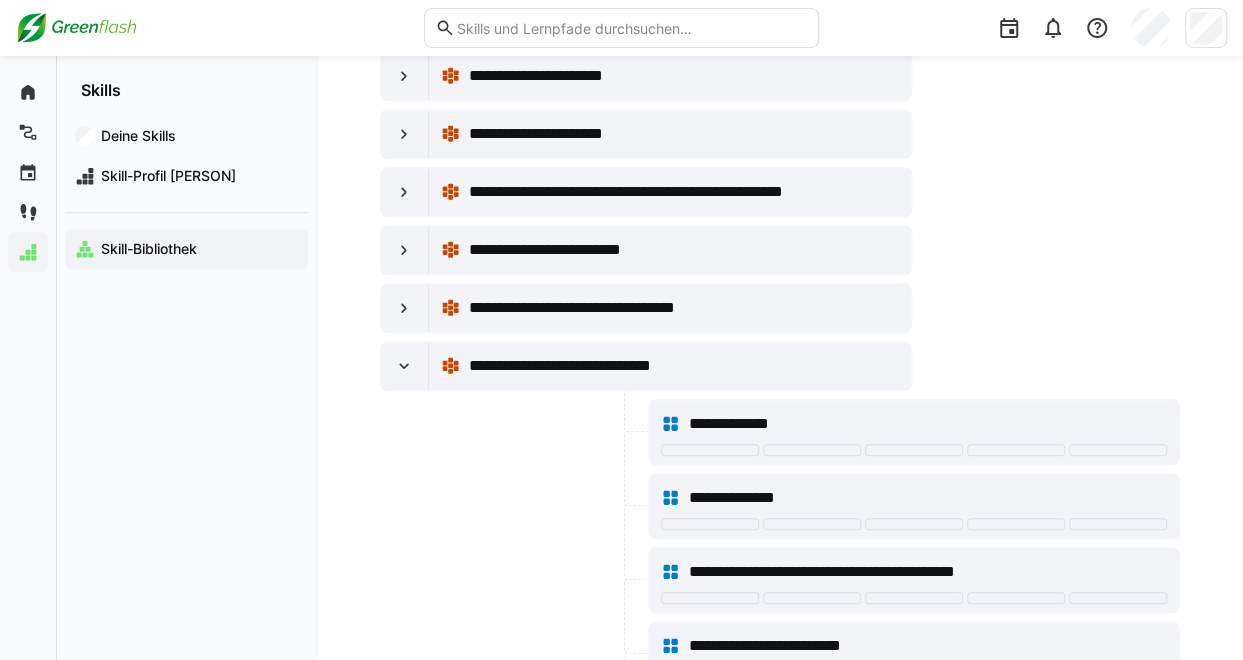 scroll, scrollTop: 760, scrollLeft: 0, axis: vertical 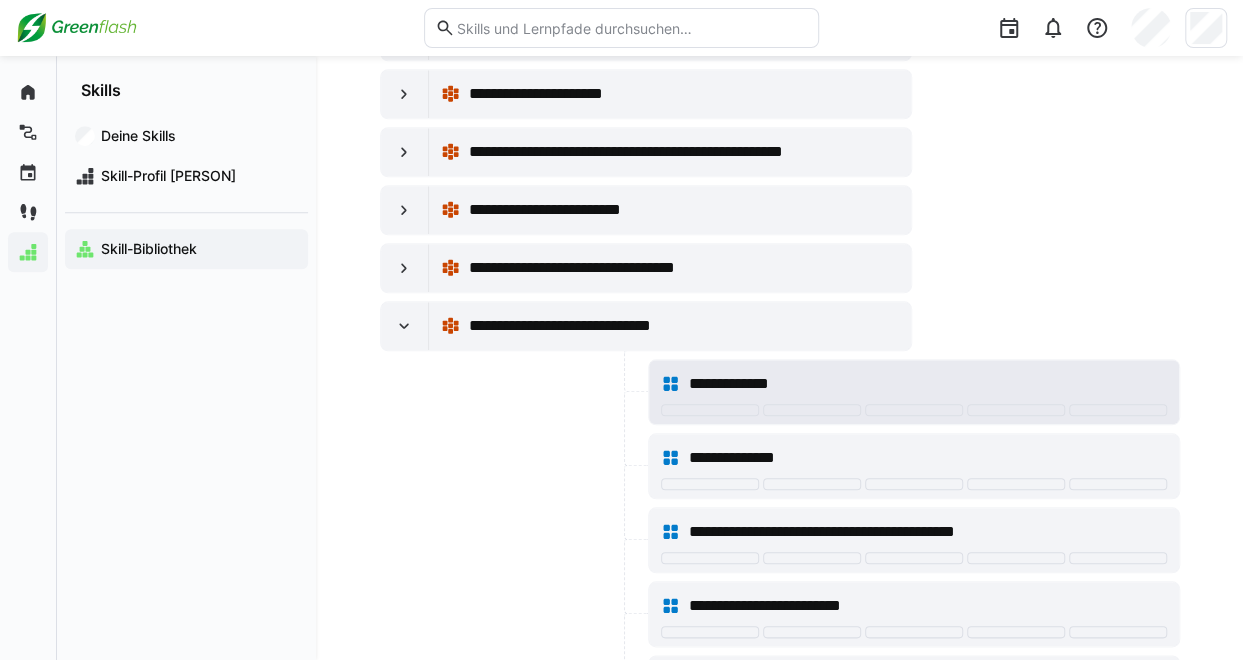 click on "**********" 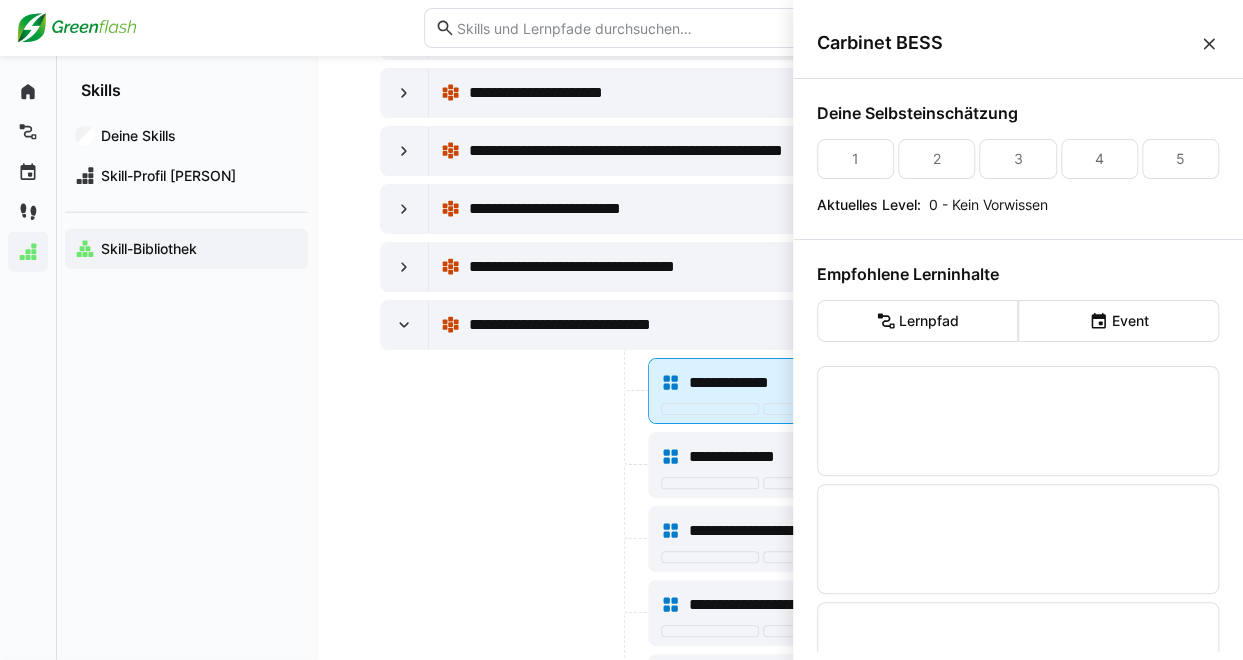 scroll, scrollTop: 0, scrollLeft: 0, axis: both 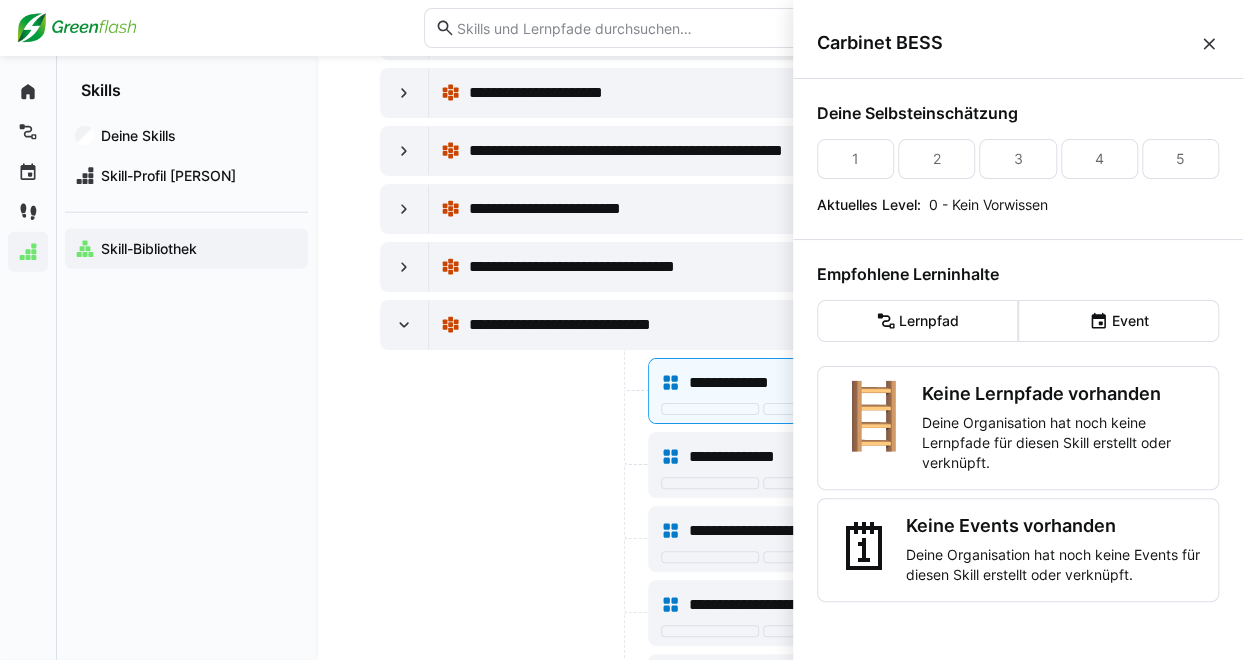 click 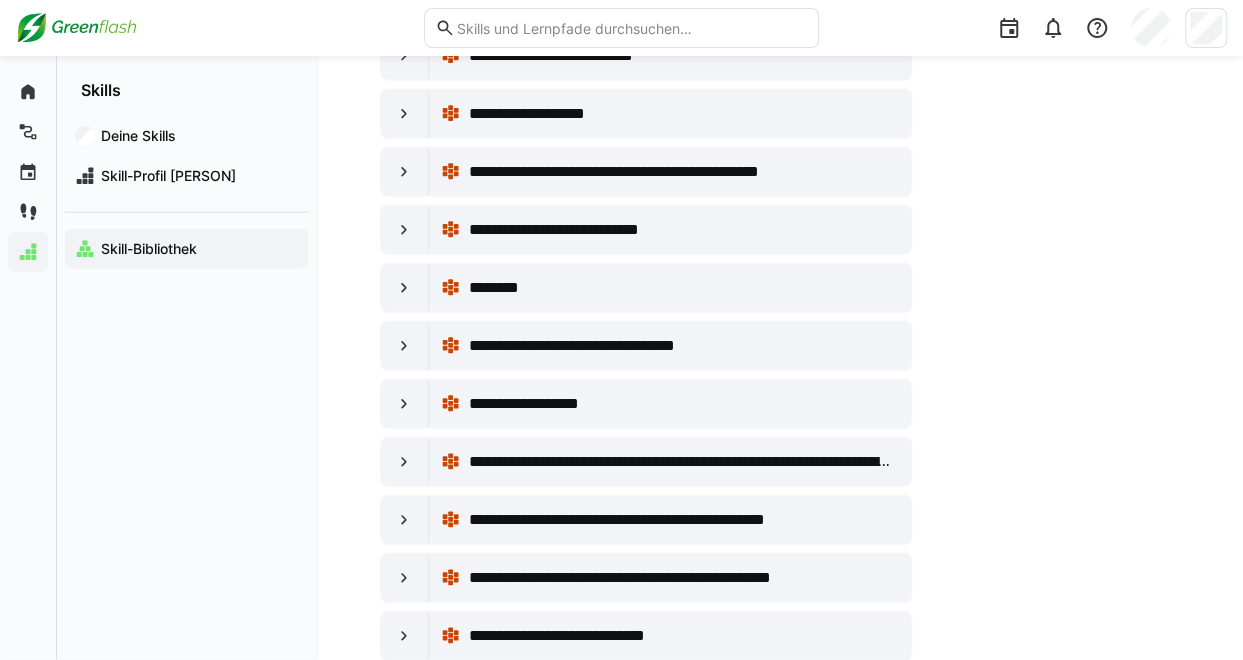 scroll, scrollTop: 2520, scrollLeft: 0, axis: vertical 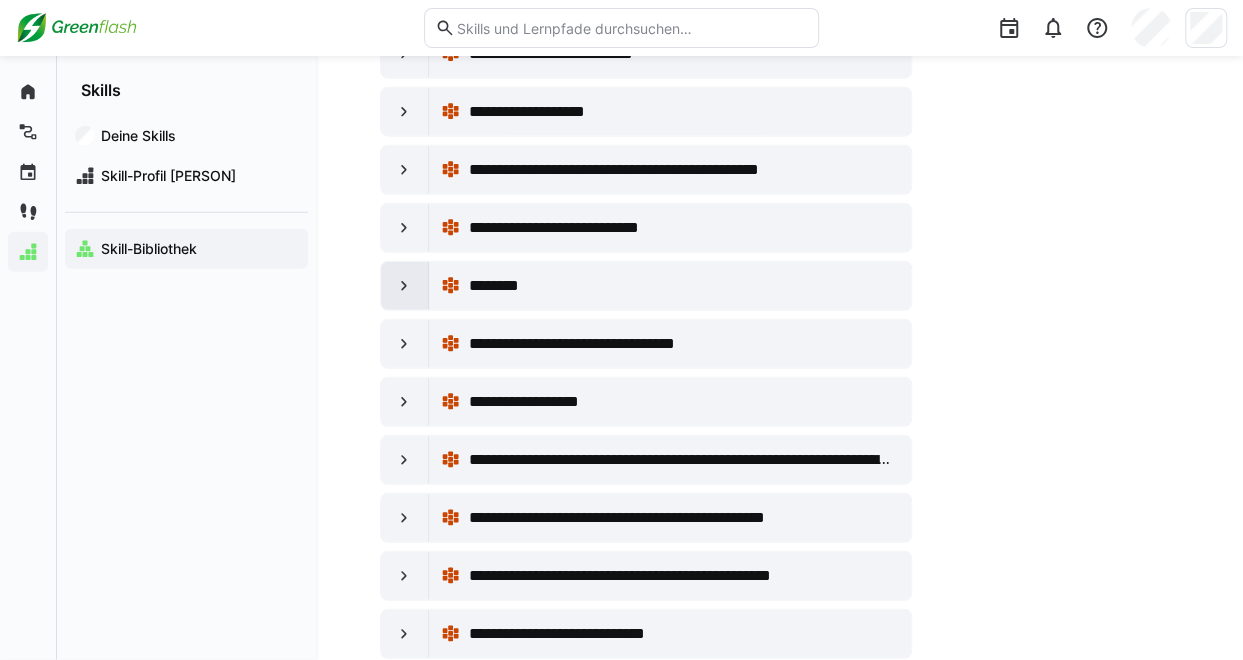 click 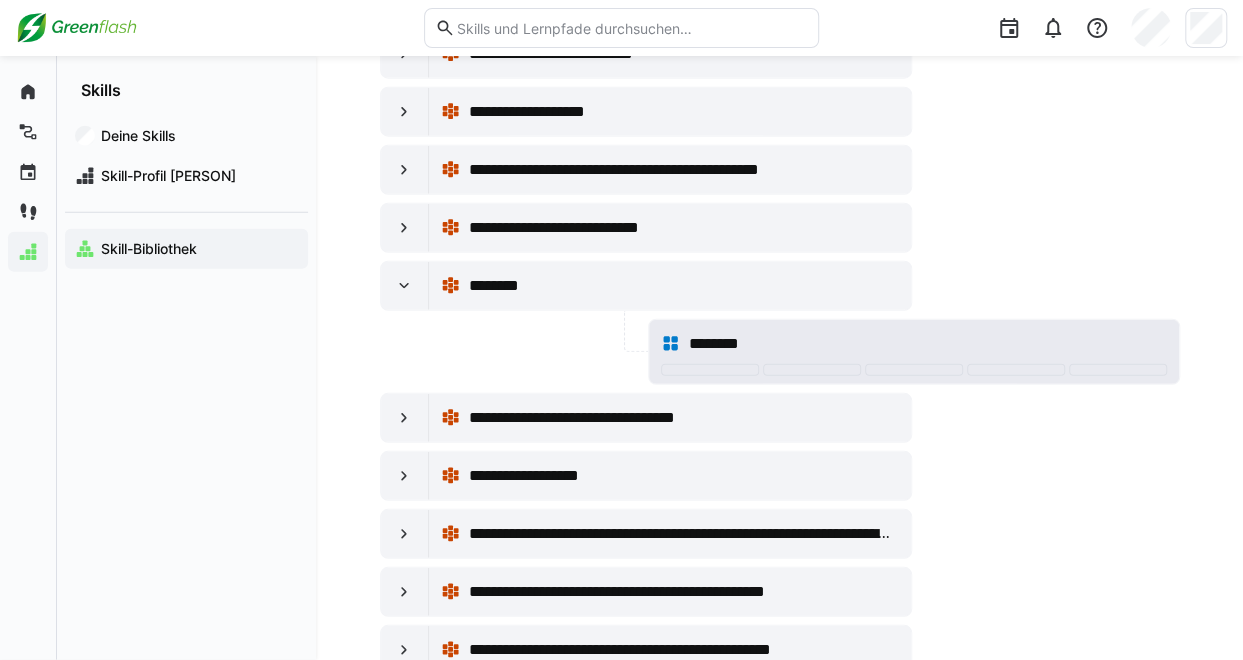 click on "********" 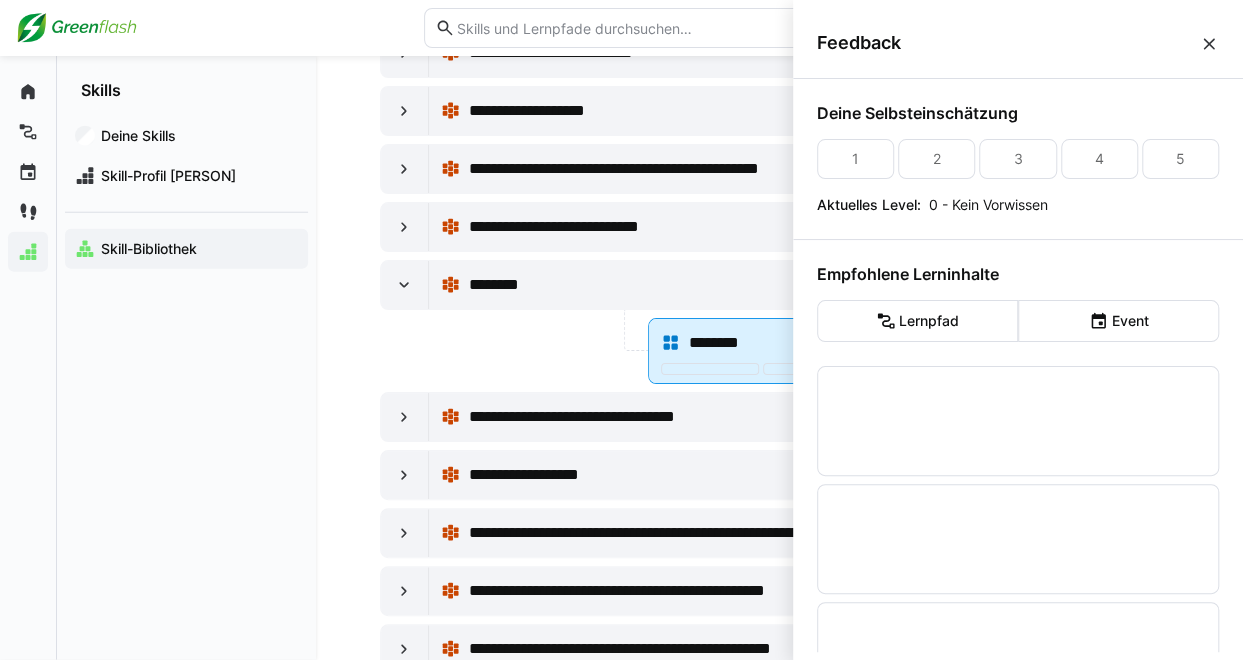 scroll, scrollTop: 0, scrollLeft: 0, axis: both 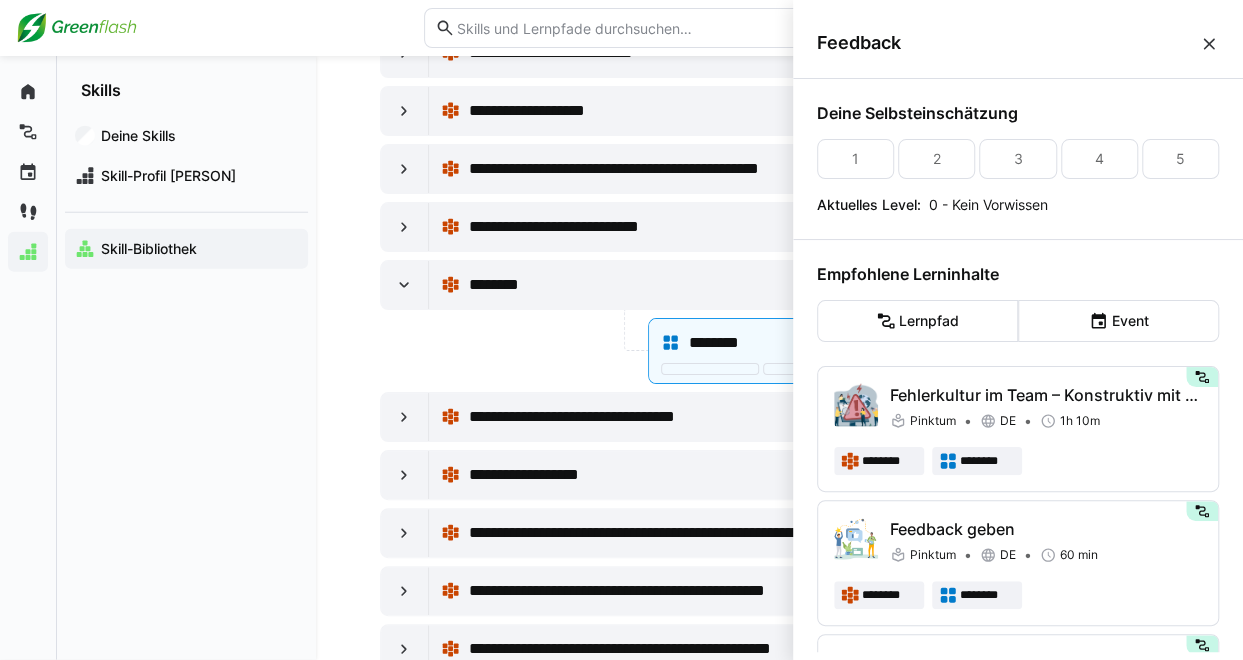 click 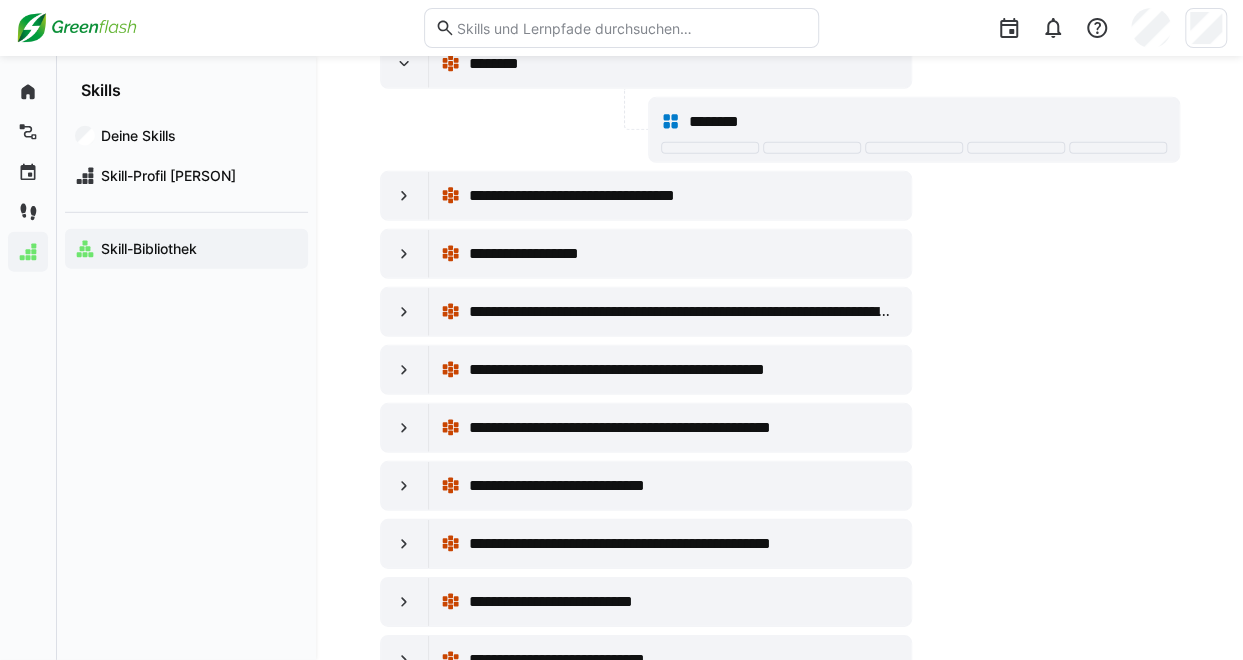 scroll, scrollTop: 2760, scrollLeft: 0, axis: vertical 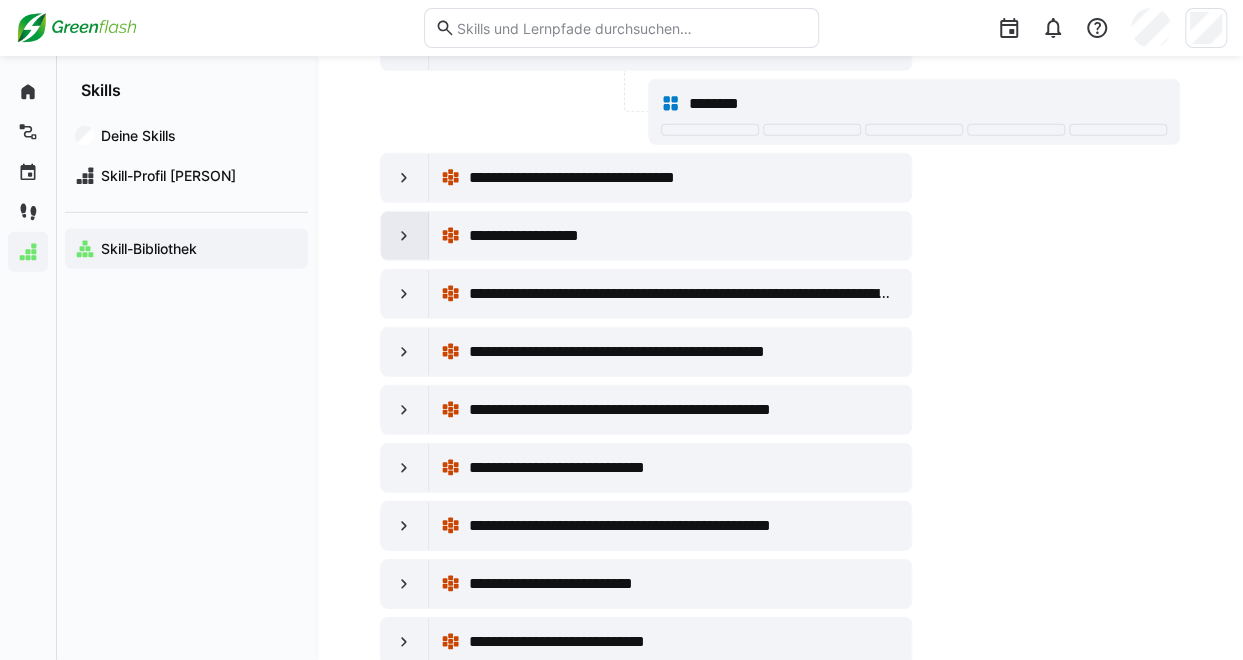 click 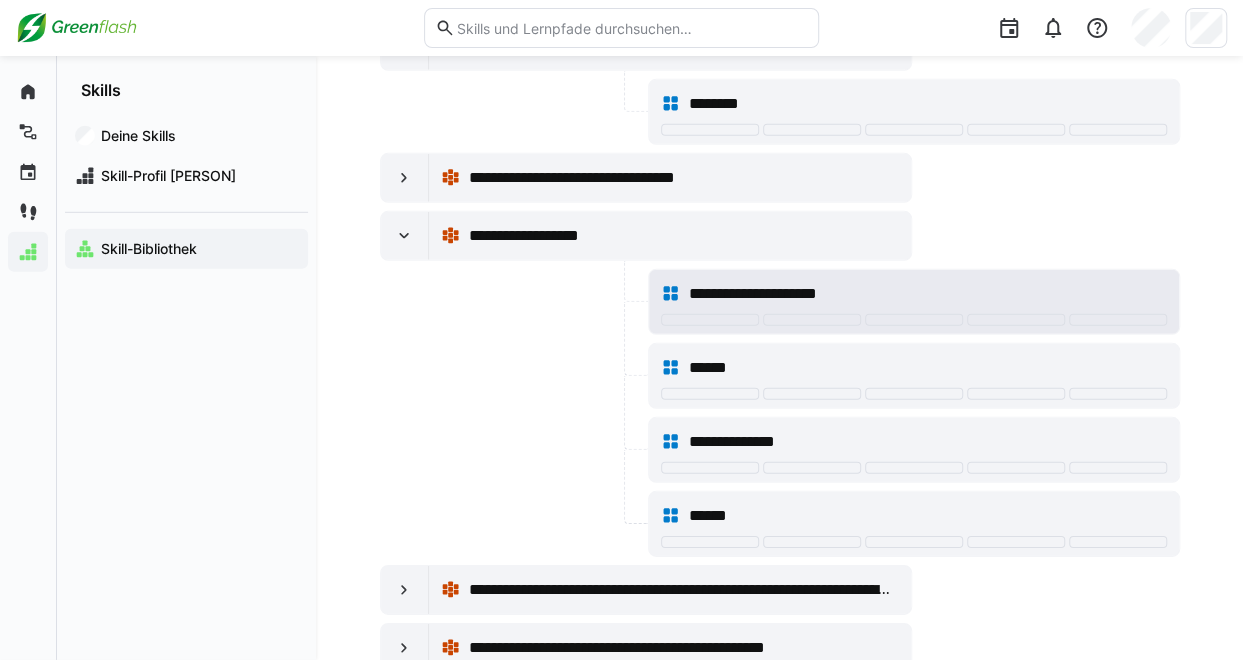 click on "**********" 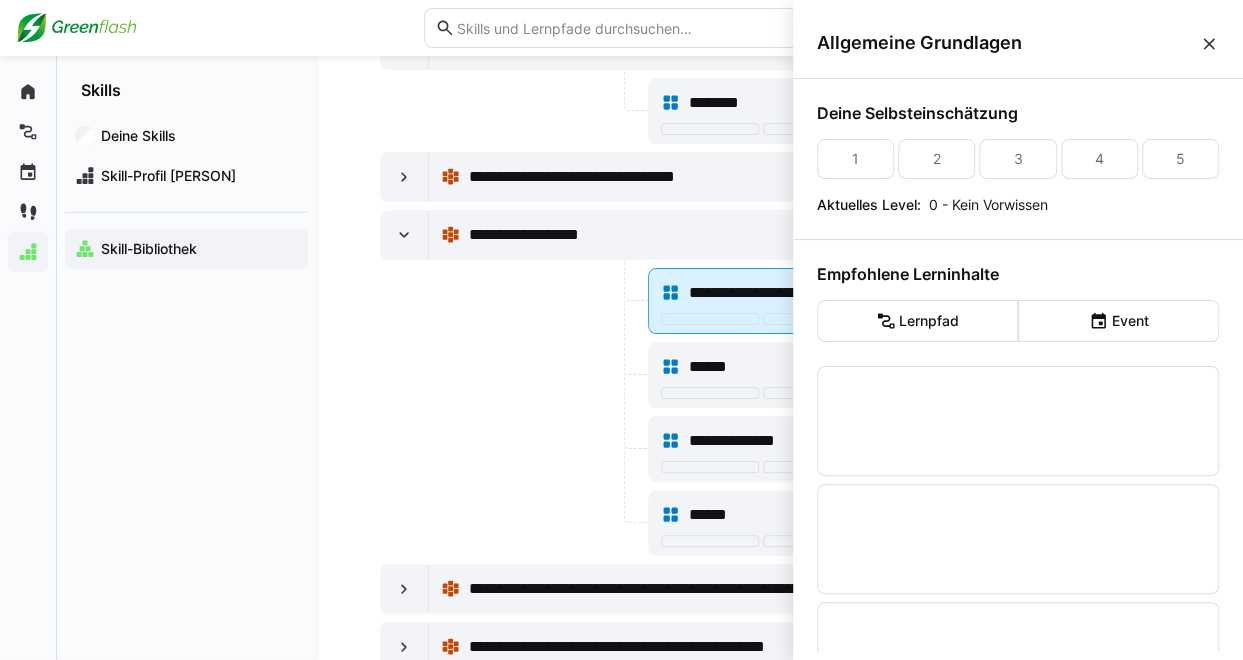 scroll, scrollTop: 0, scrollLeft: 0, axis: both 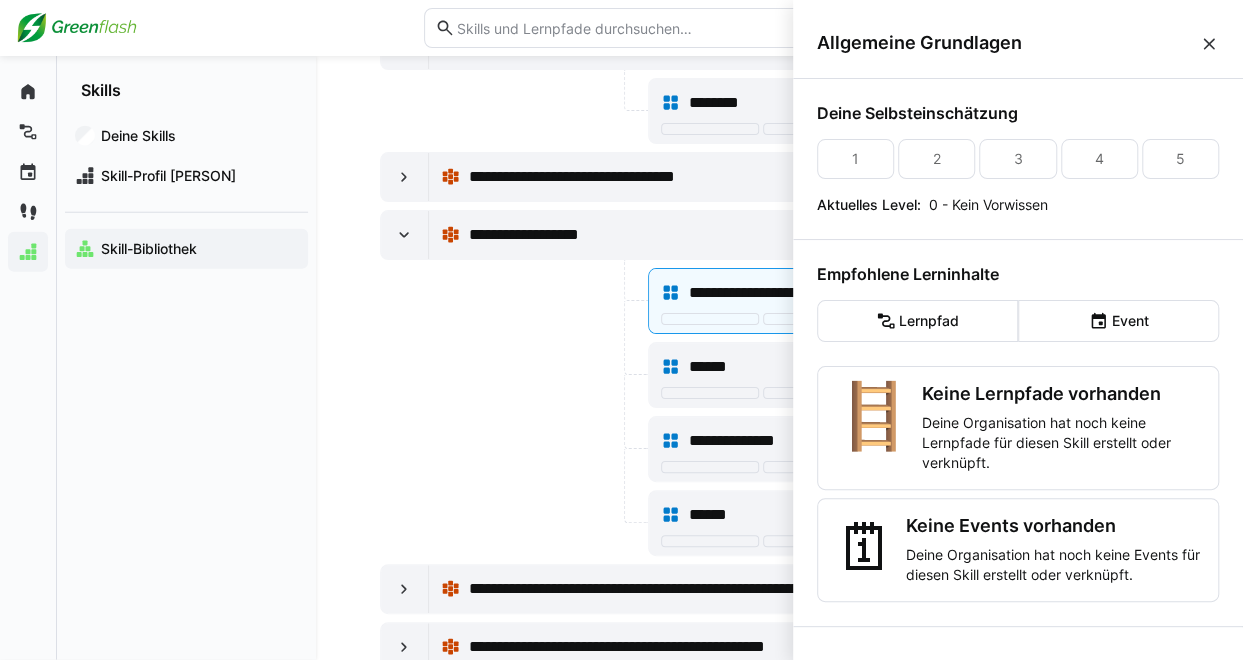 click 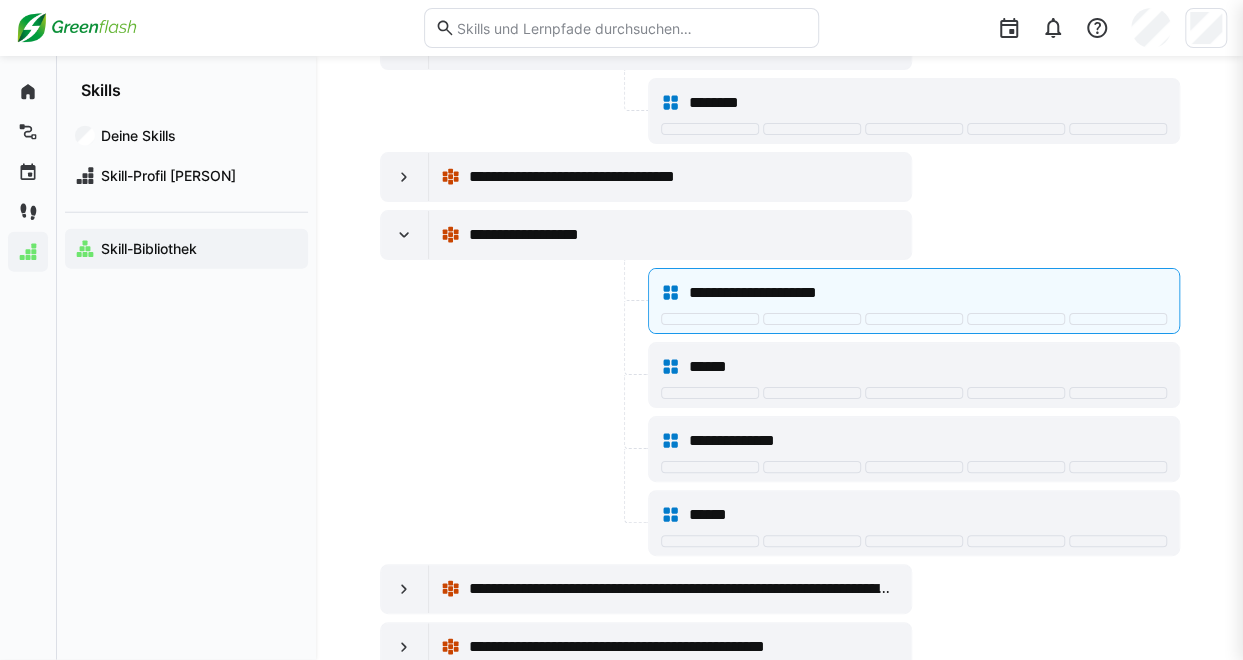 scroll, scrollTop: 2760, scrollLeft: 0, axis: vertical 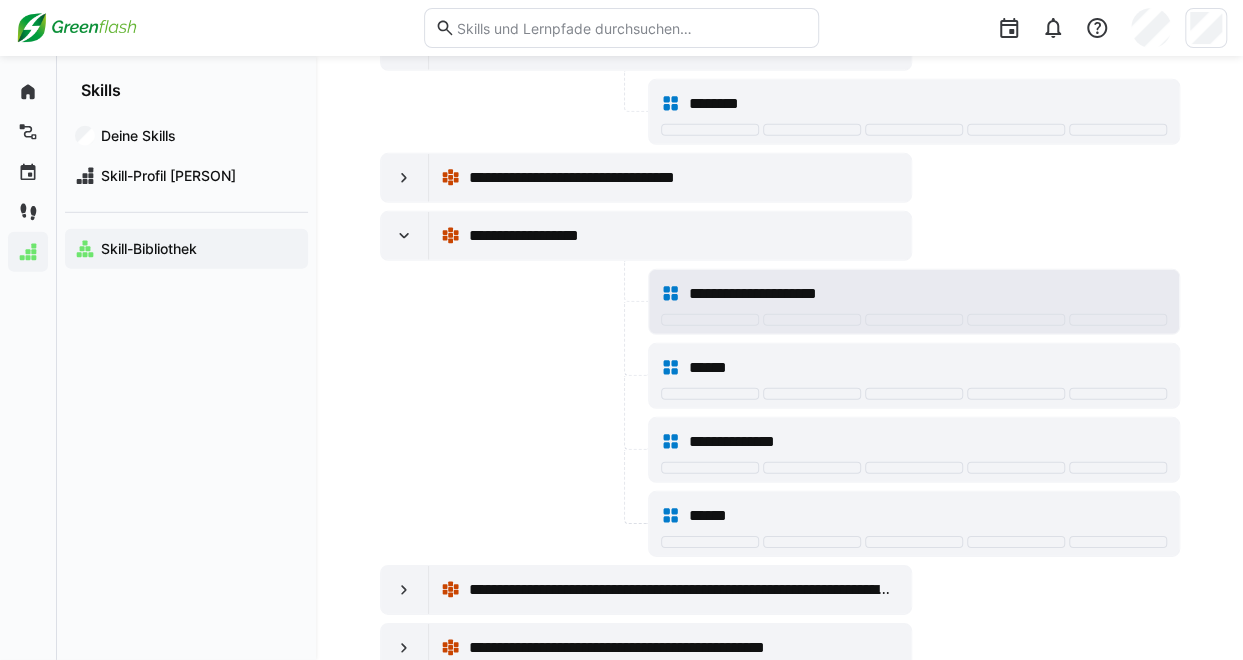click on "**********" 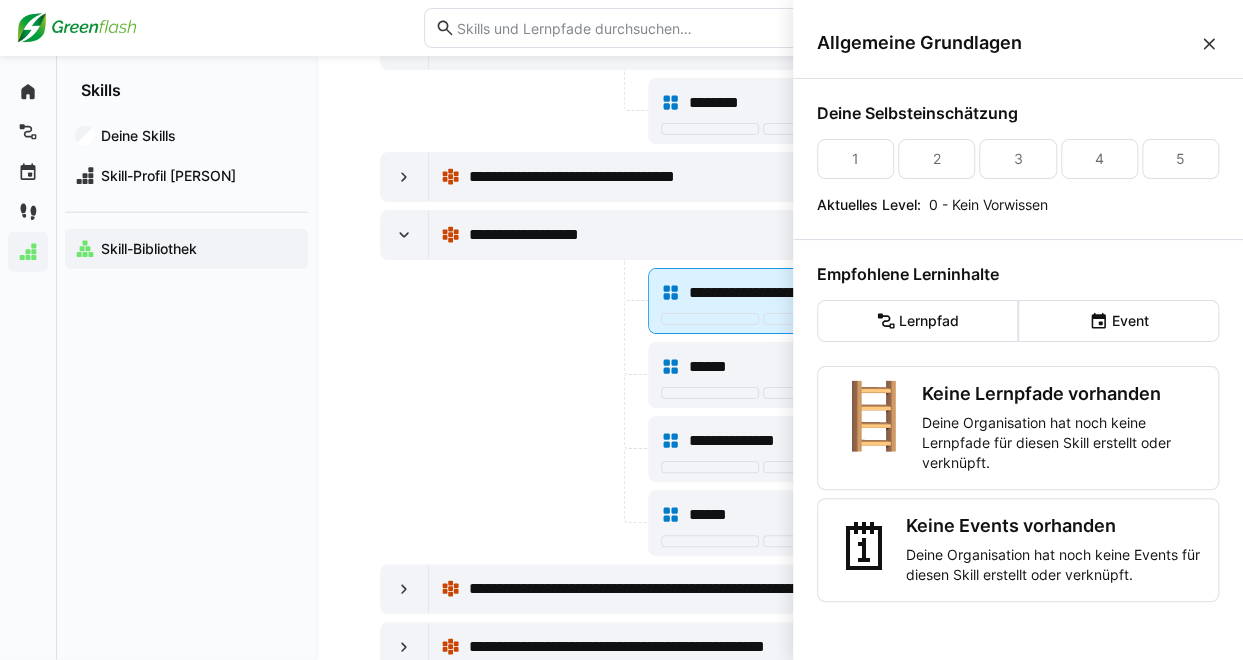 scroll, scrollTop: 0, scrollLeft: 0, axis: both 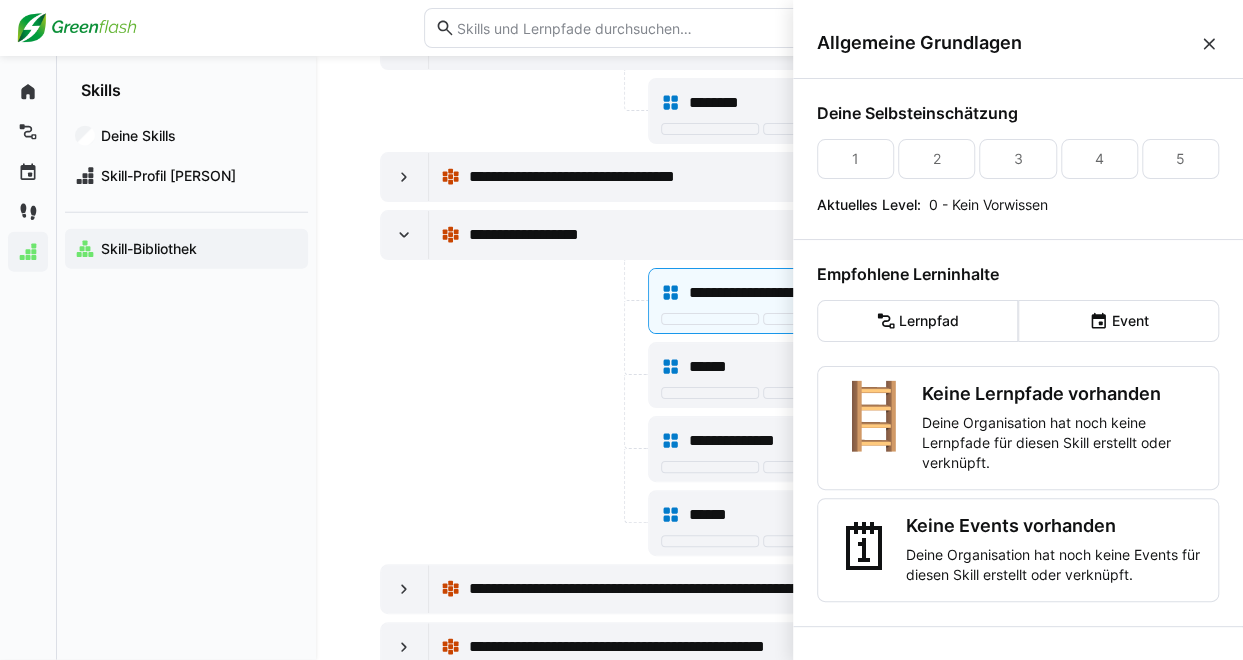 click 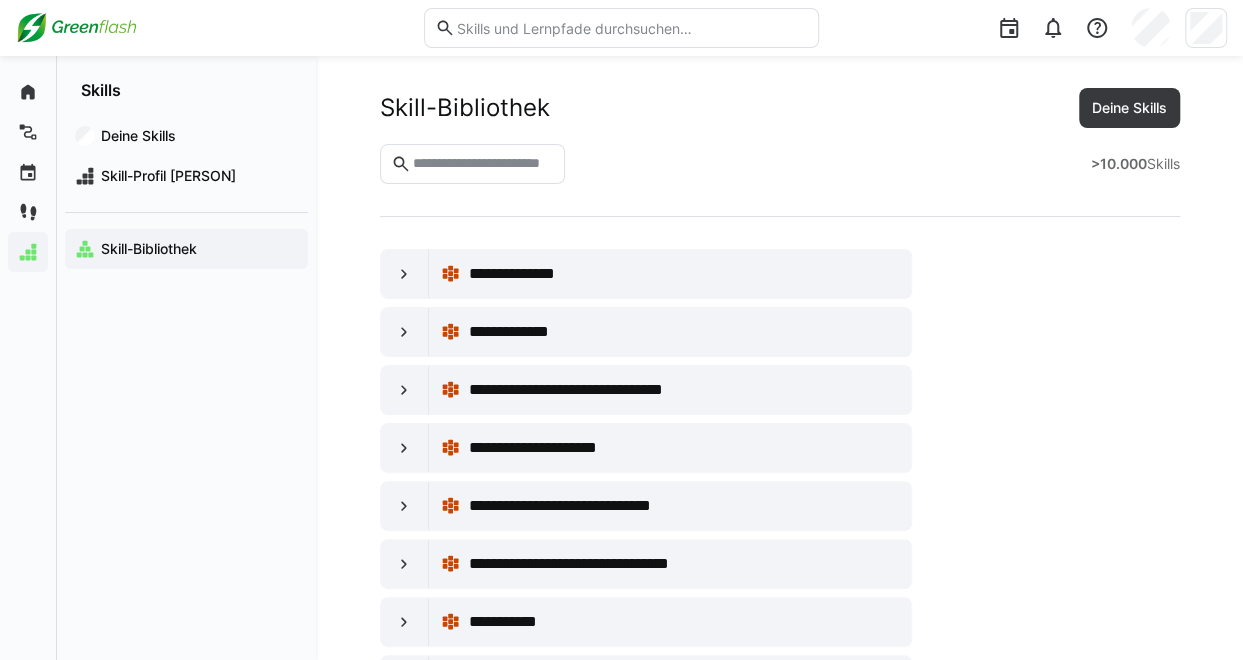 scroll, scrollTop: 2760, scrollLeft: 0, axis: vertical 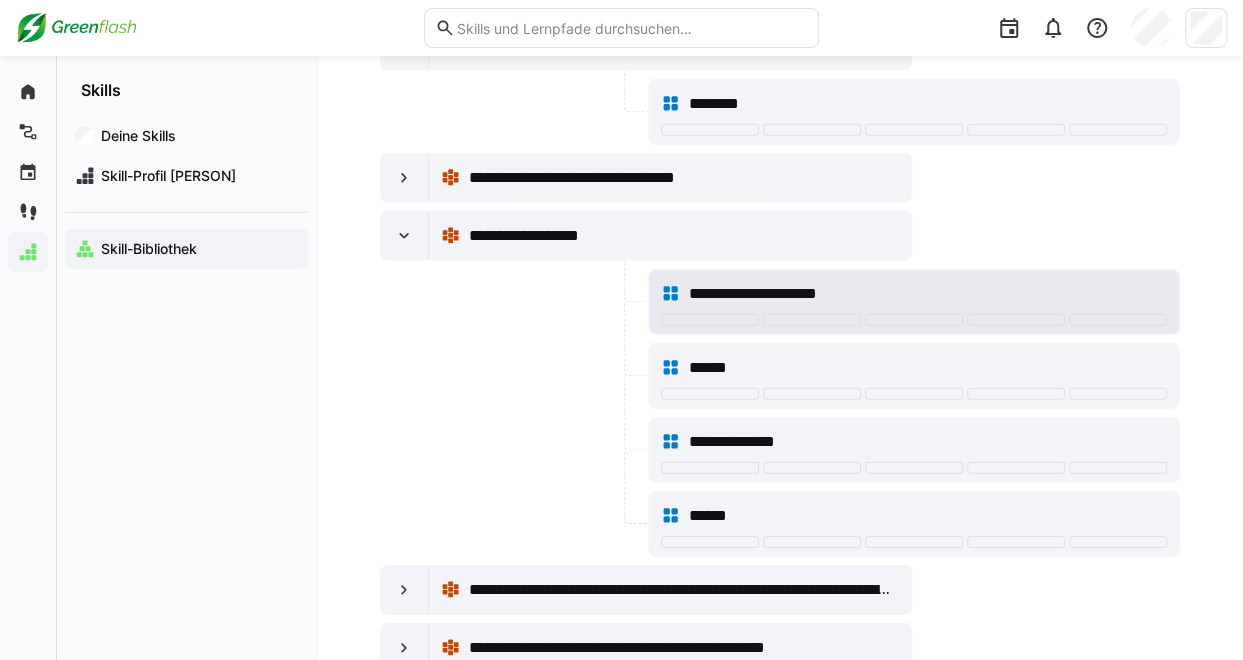 click on "**********" 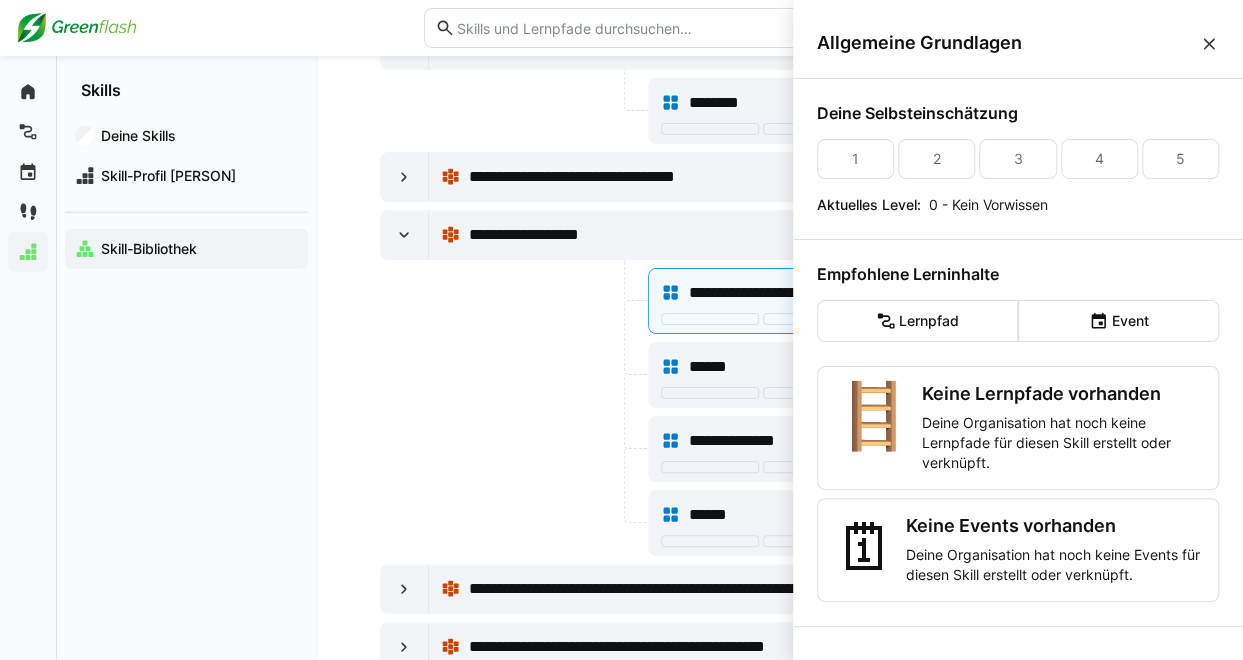 click 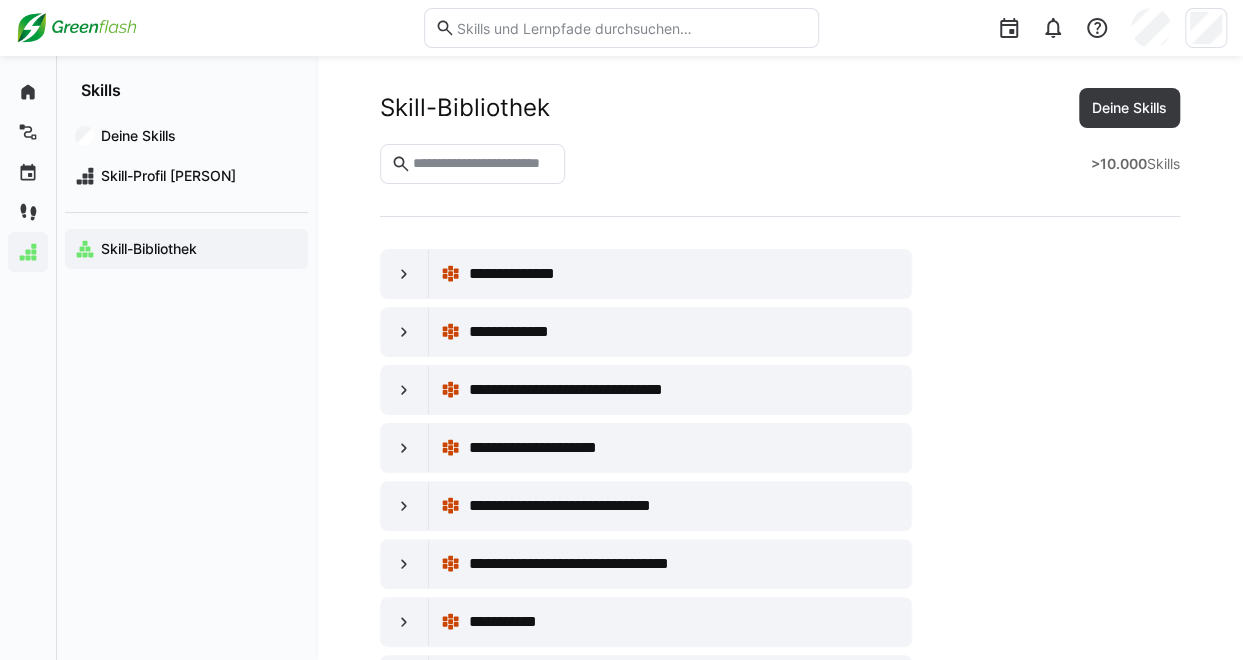 scroll, scrollTop: 2760, scrollLeft: 0, axis: vertical 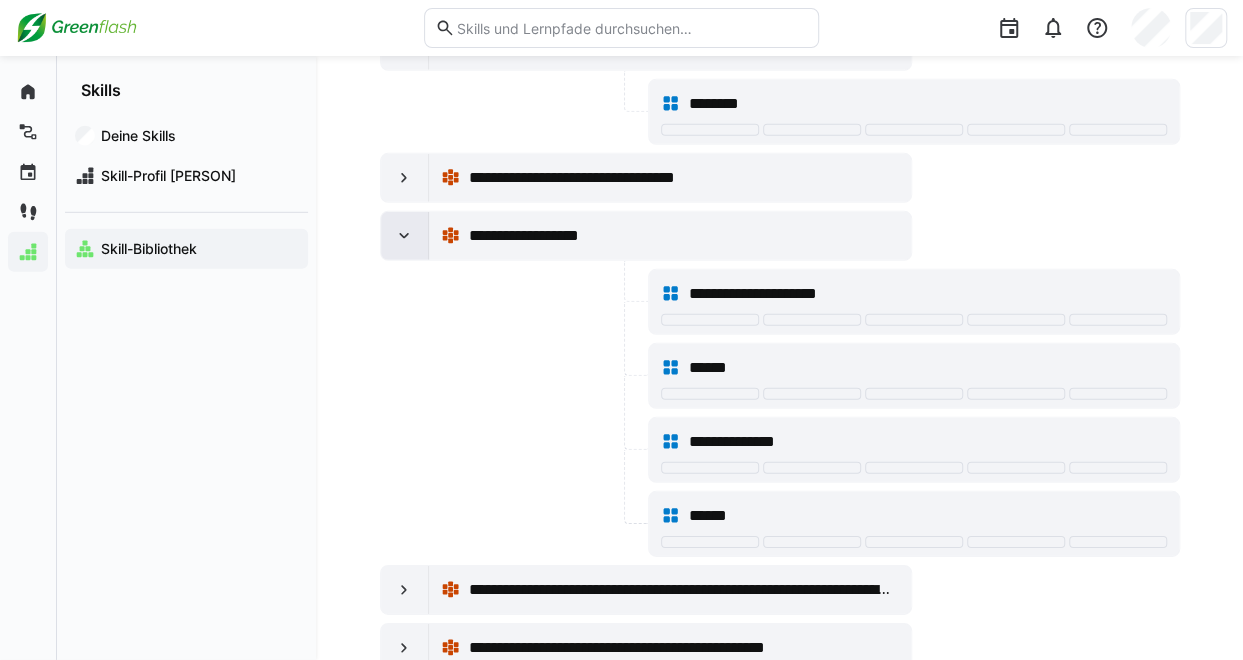 click 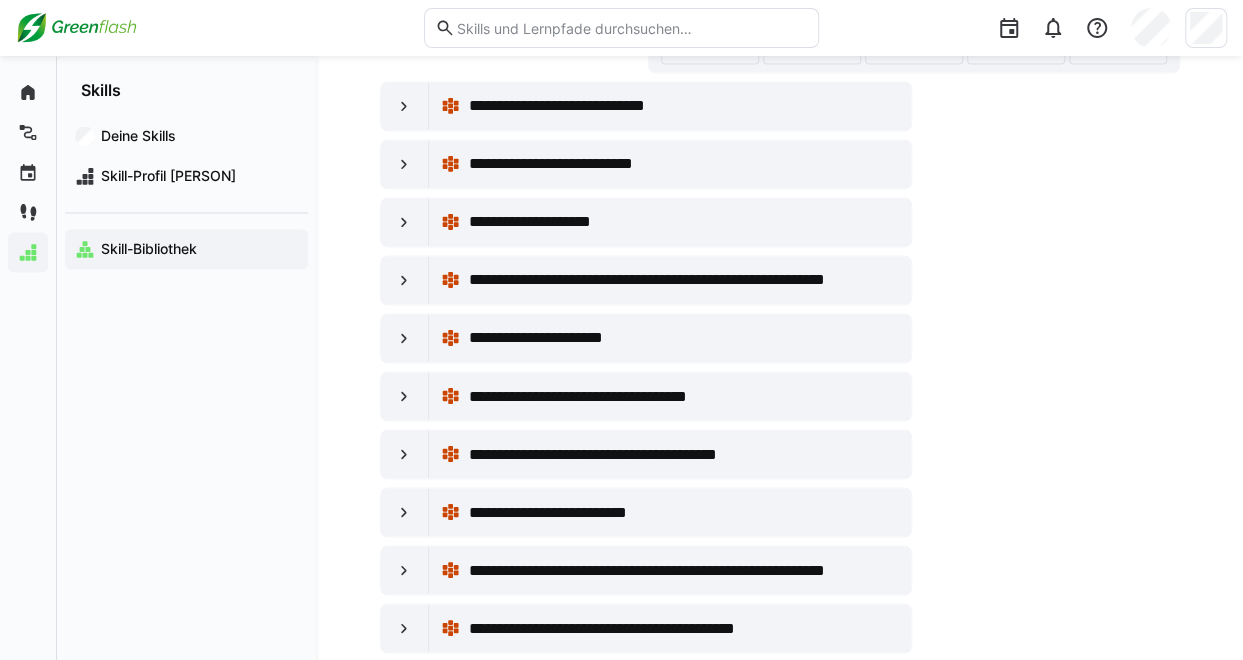 scroll, scrollTop: 1443, scrollLeft: 0, axis: vertical 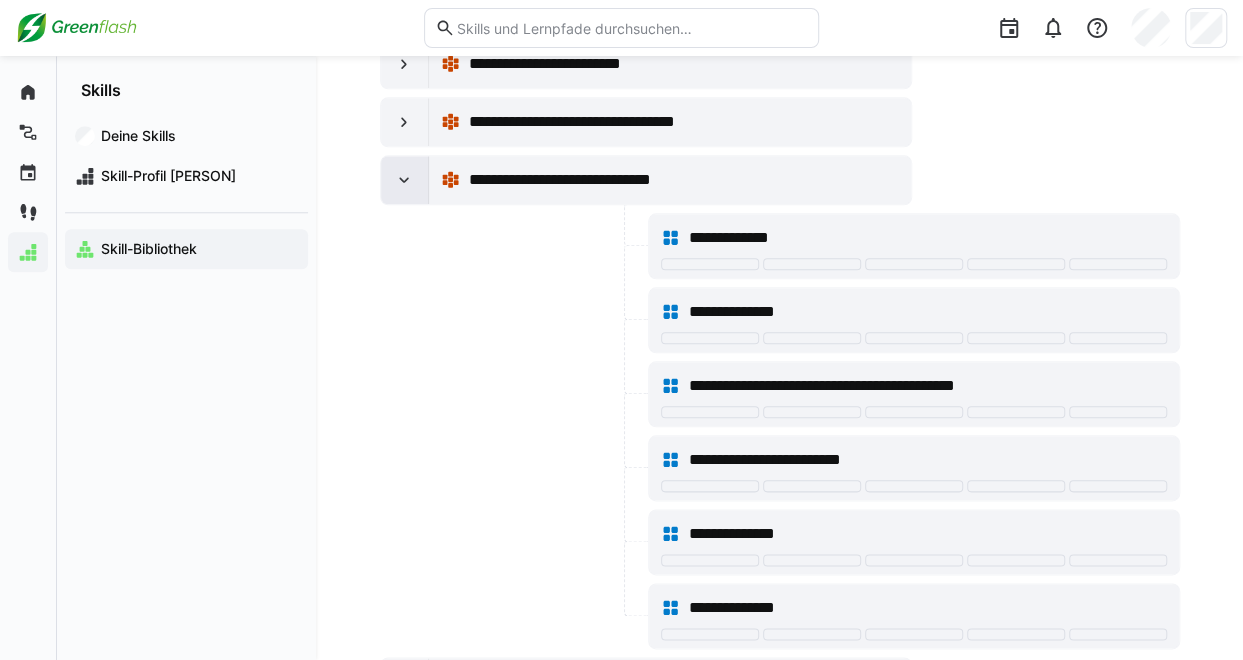click 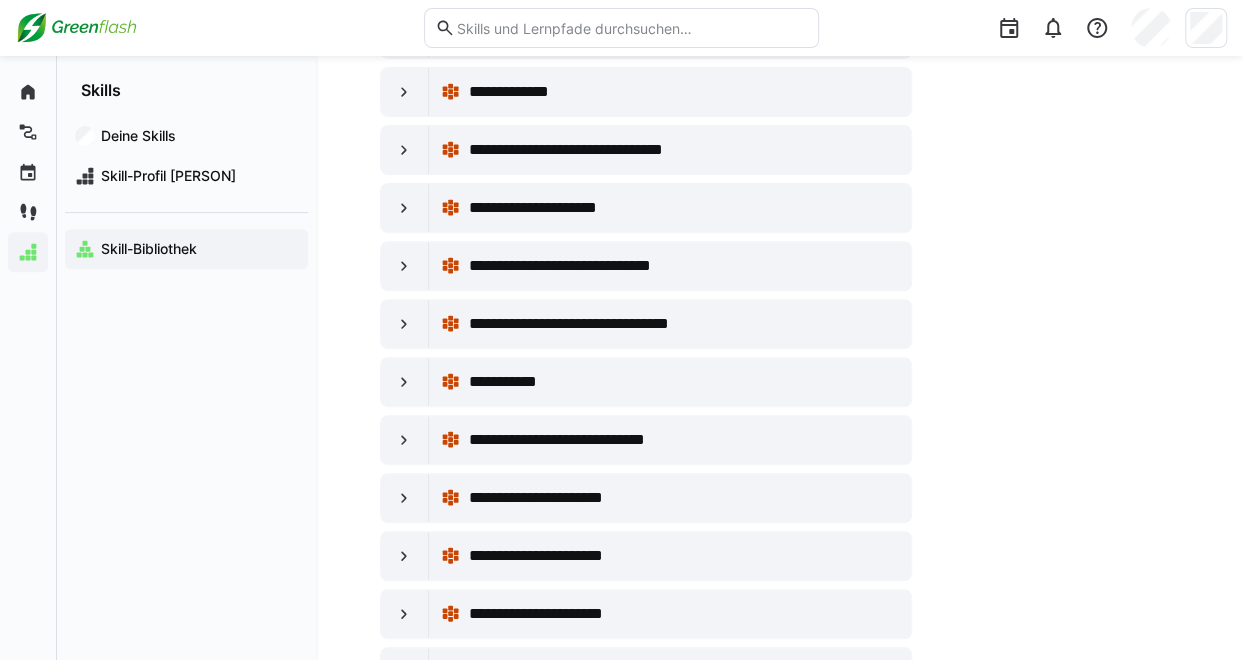 scroll, scrollTop: 0, scrollLeft: 0, axis: both 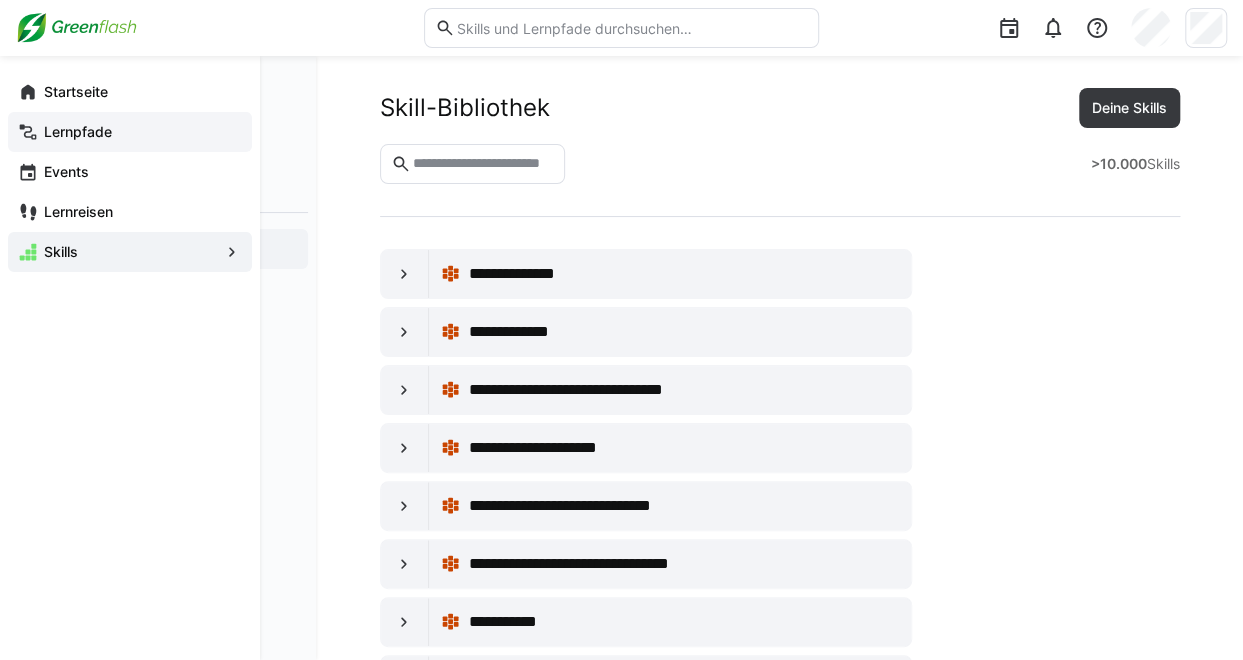 click on "Lernpfade" 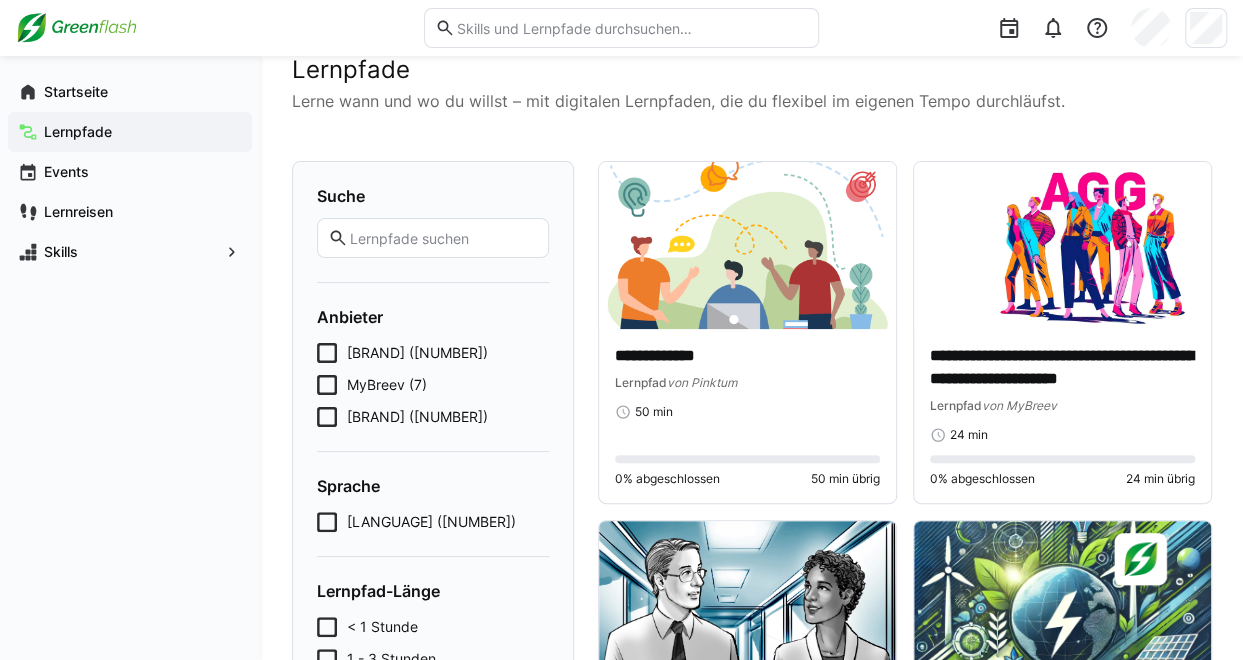scroll, scrollTop: 0, scrollLeft: 0, axis: both 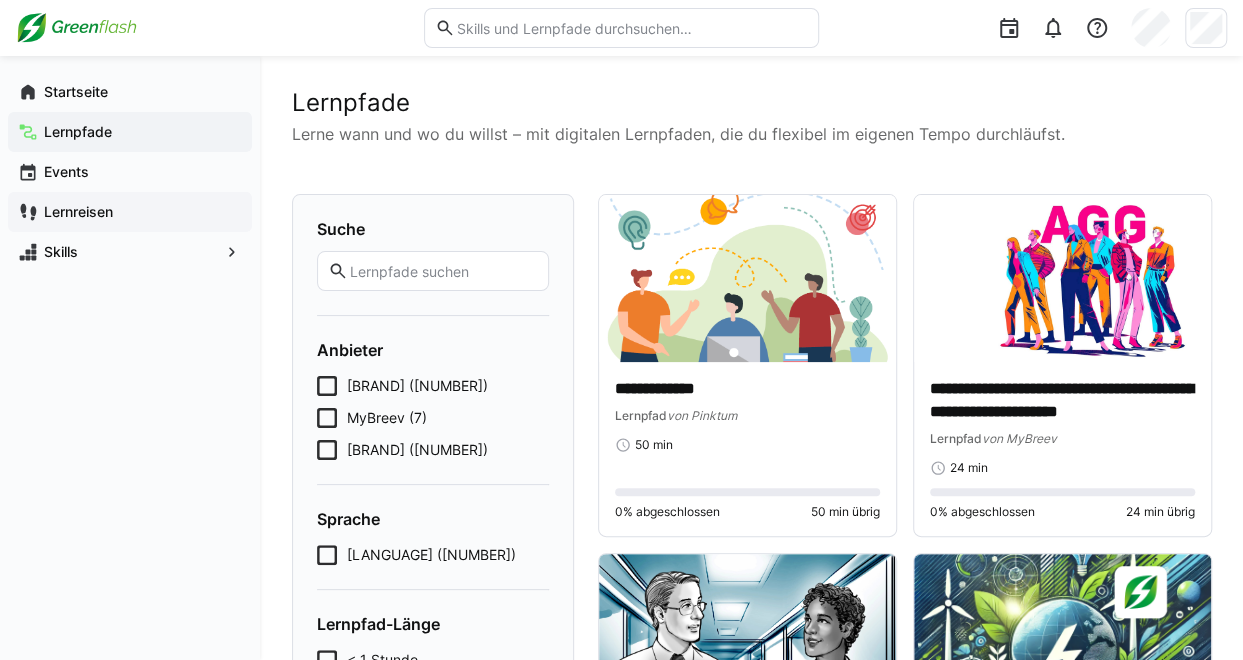click on "Lernreisen" 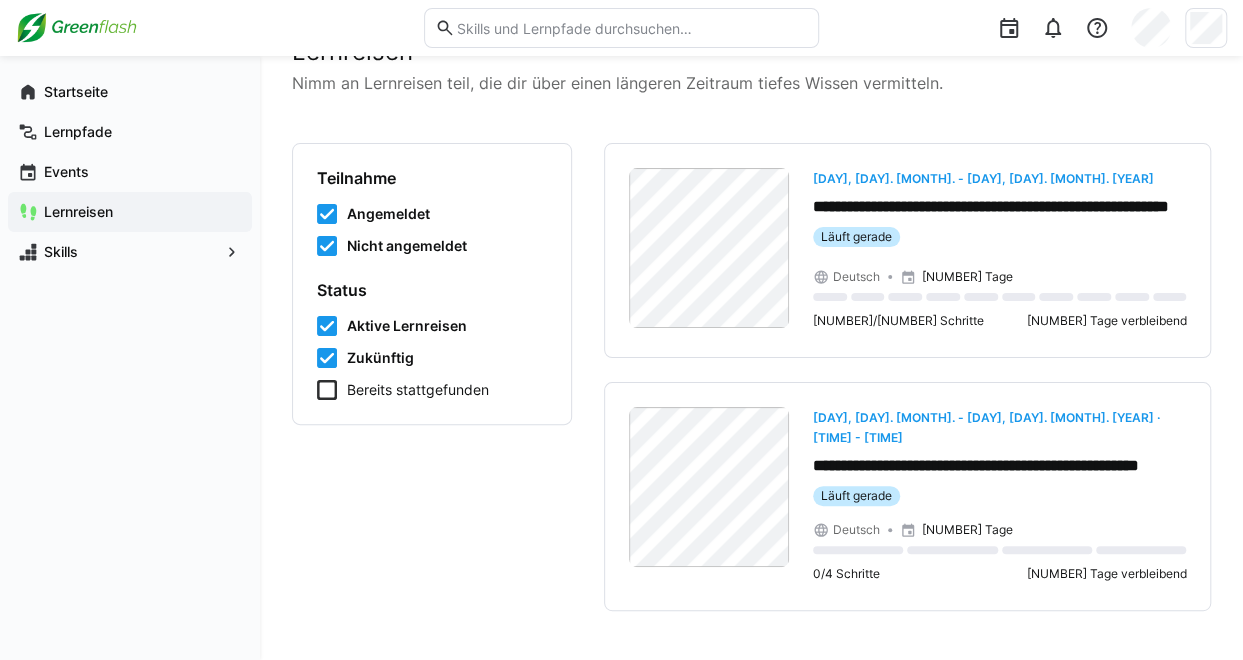 scroll, scrollTop: 0, scrollLeft: 0, axis: both 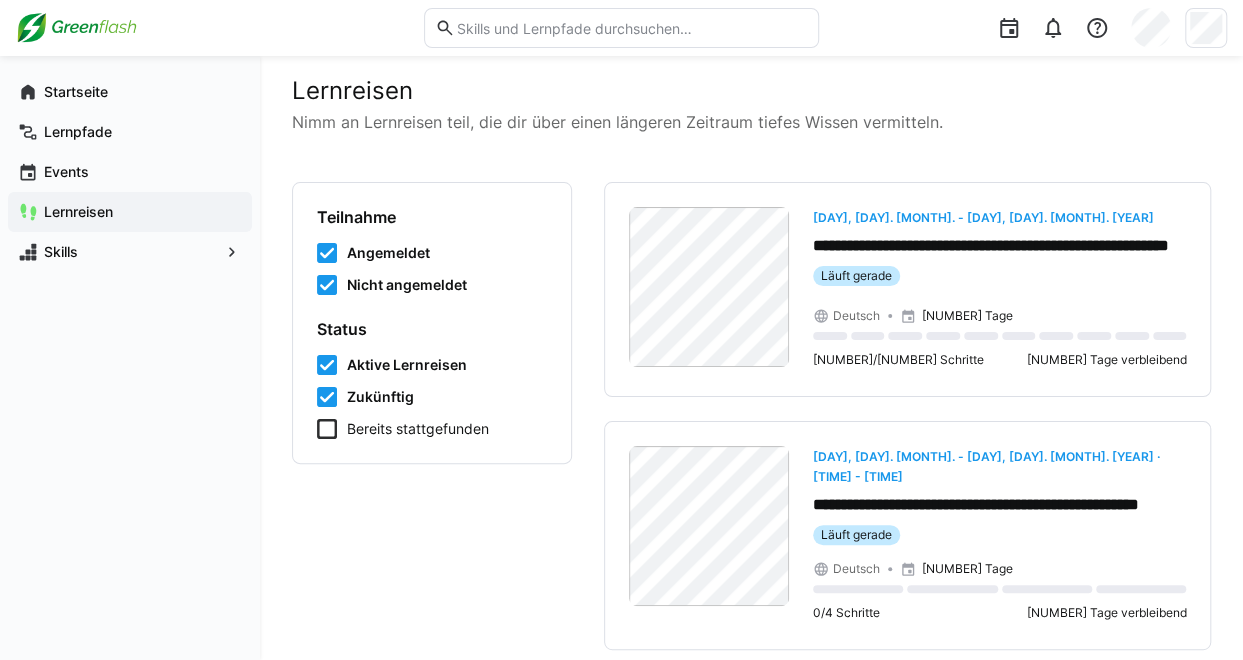 click on "**********" 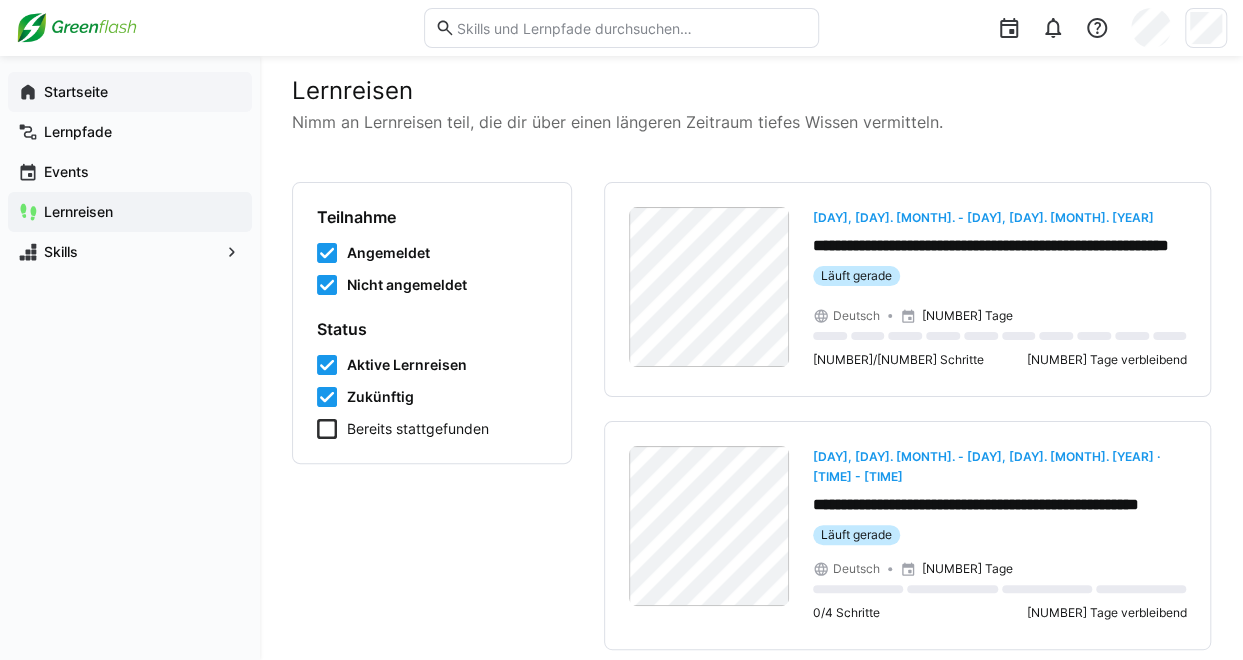 click on "Startseite" 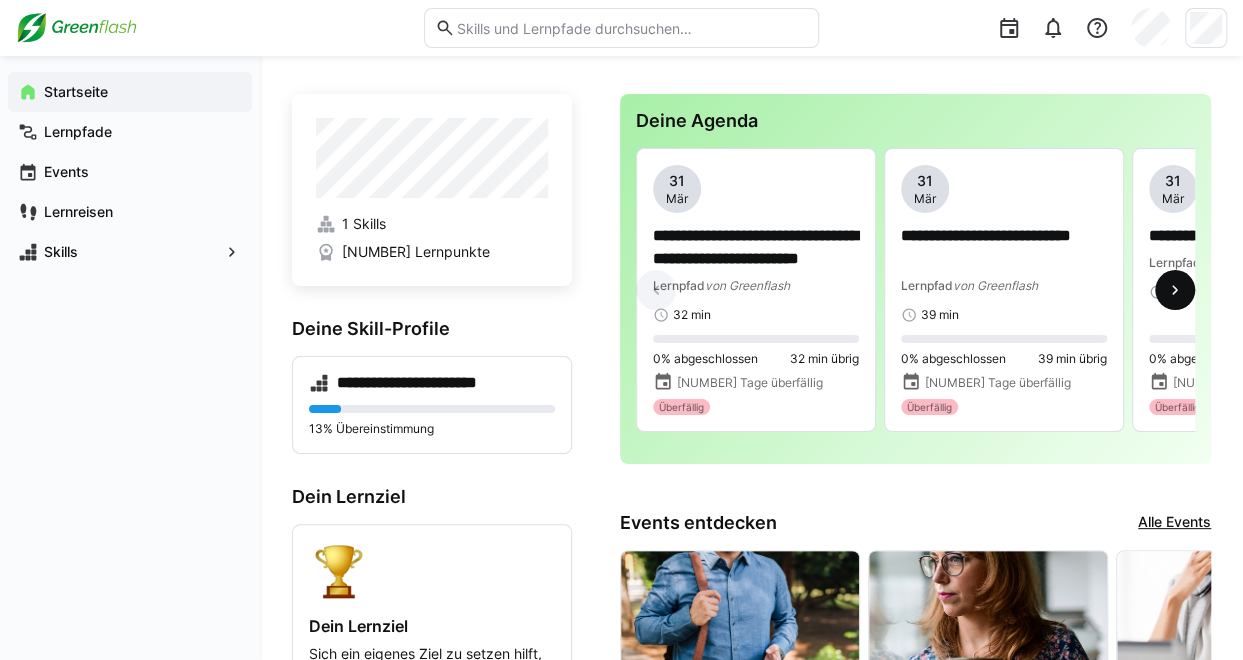 click 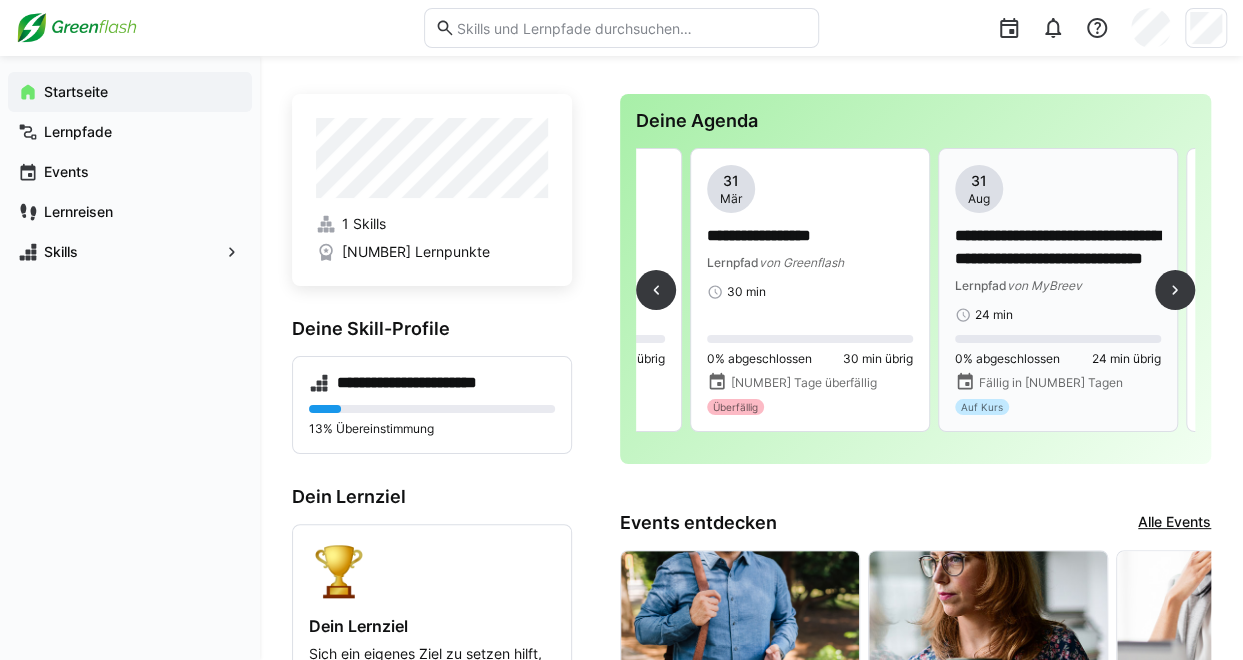 scroll, scrollTop: 0, scrollLeft: 496, axis: horizontal 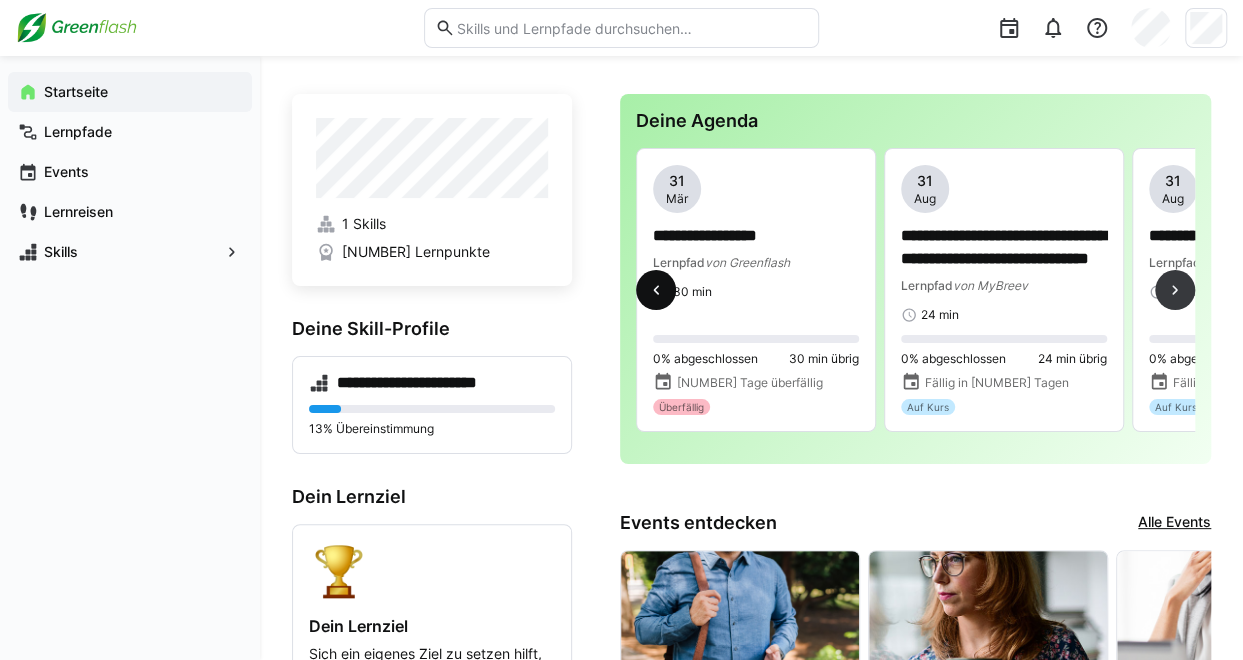click 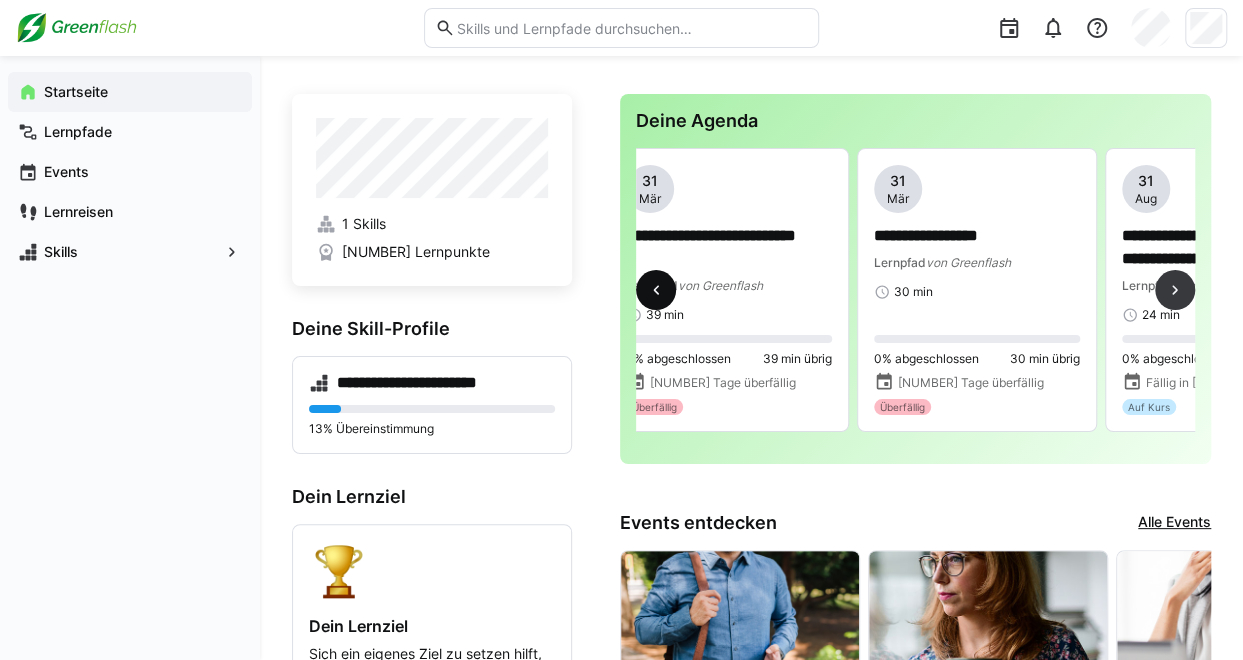 scroll, scrollTop: 0, scrollLeft: 0, axis: both 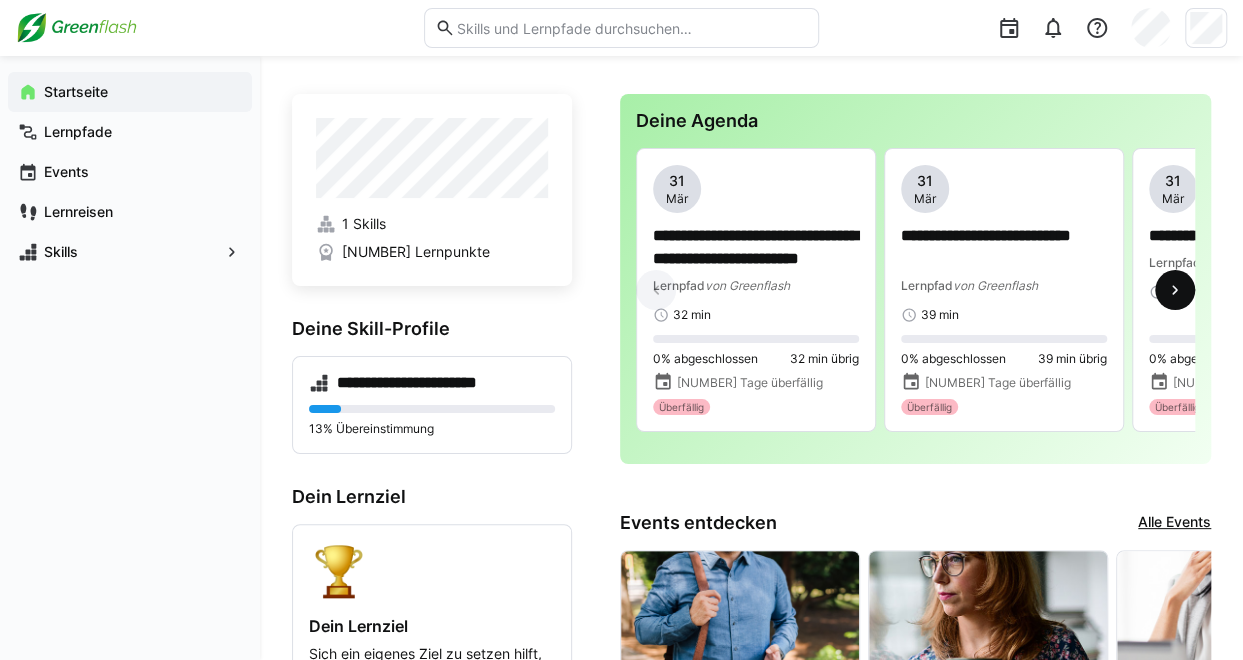 click 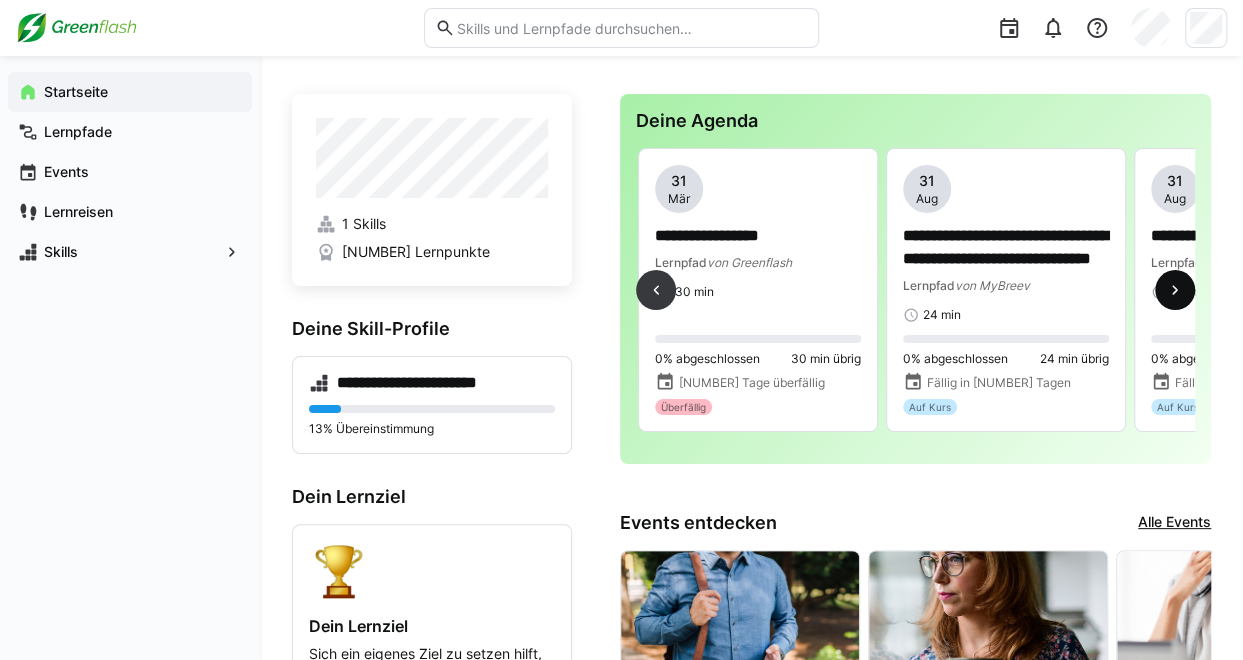 scroll, scrollTop: 0, scrollLeft: 496, axis: horizontal 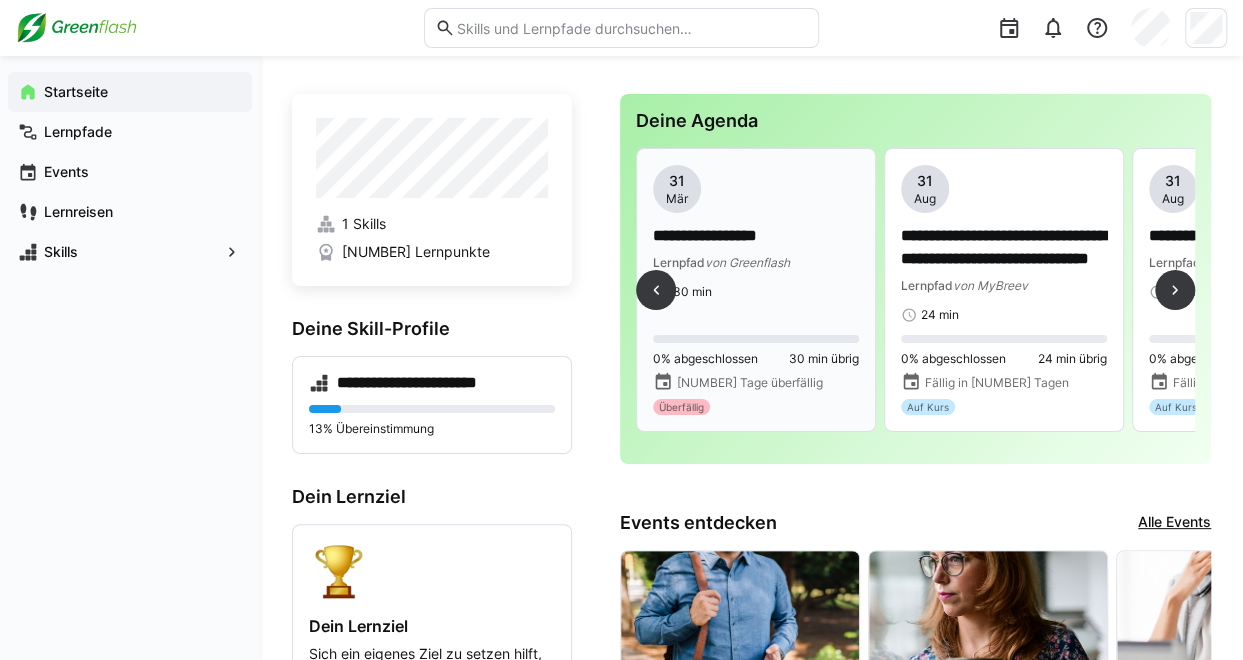 click on "[DAY] [MONTH]" 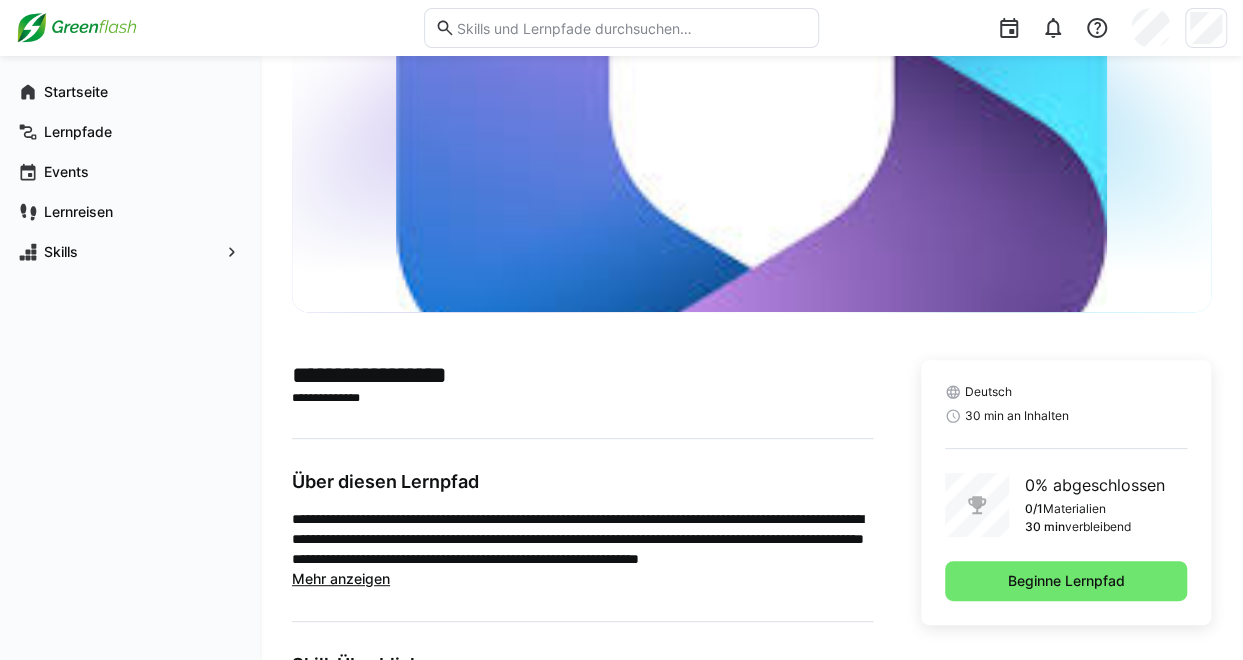 scroll, scrollTop: 149, scrollLeft: 0, axis: vertical 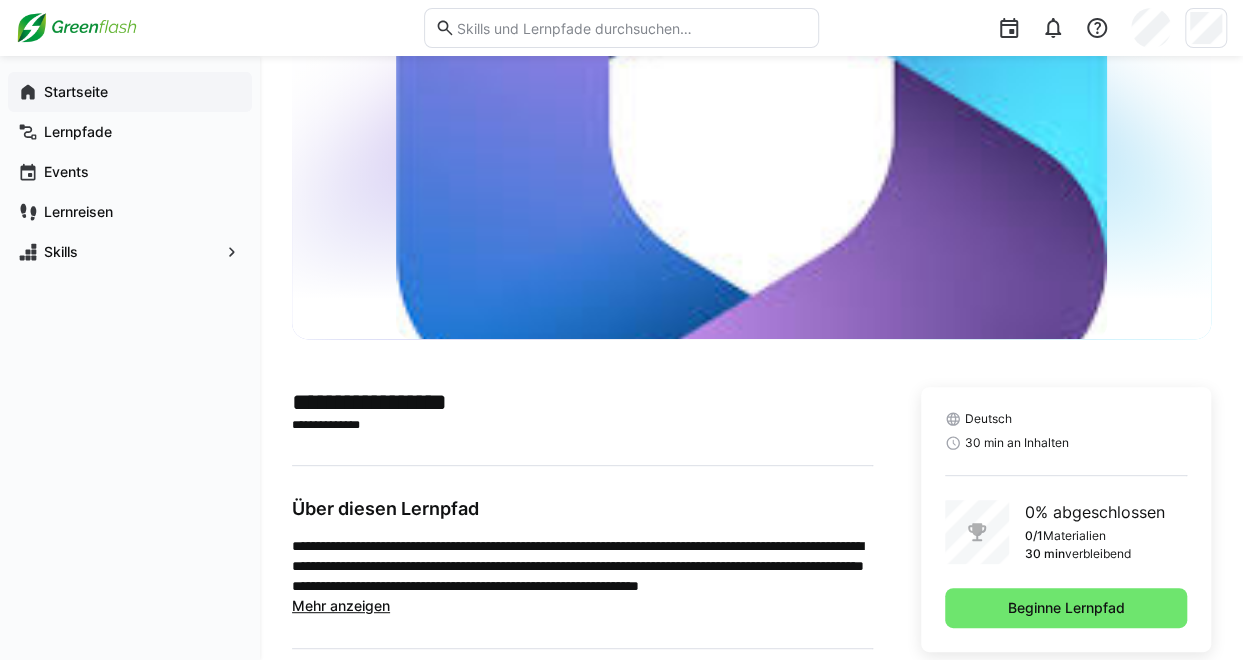 click on "Startseite" 